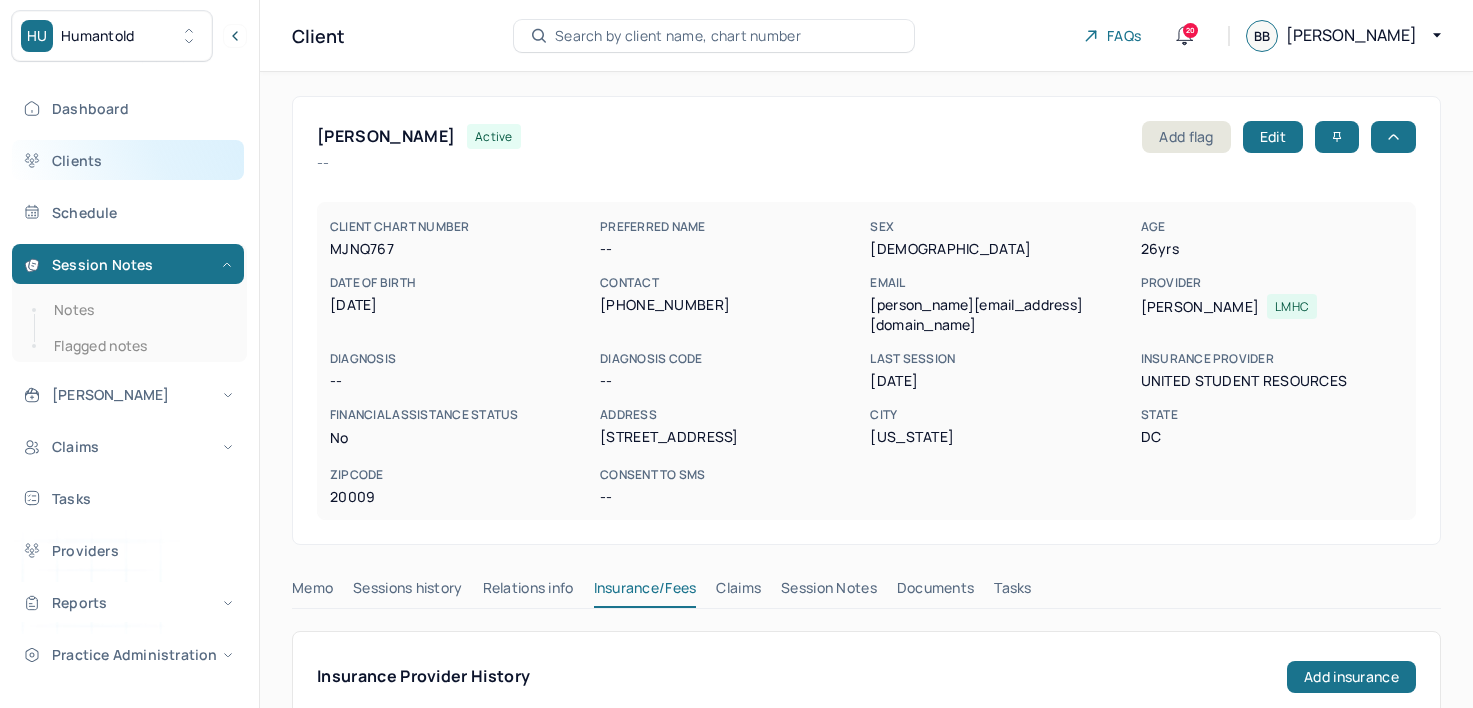 scroll, scrollTop: 600, scrollLeft: 0, axis: vertical 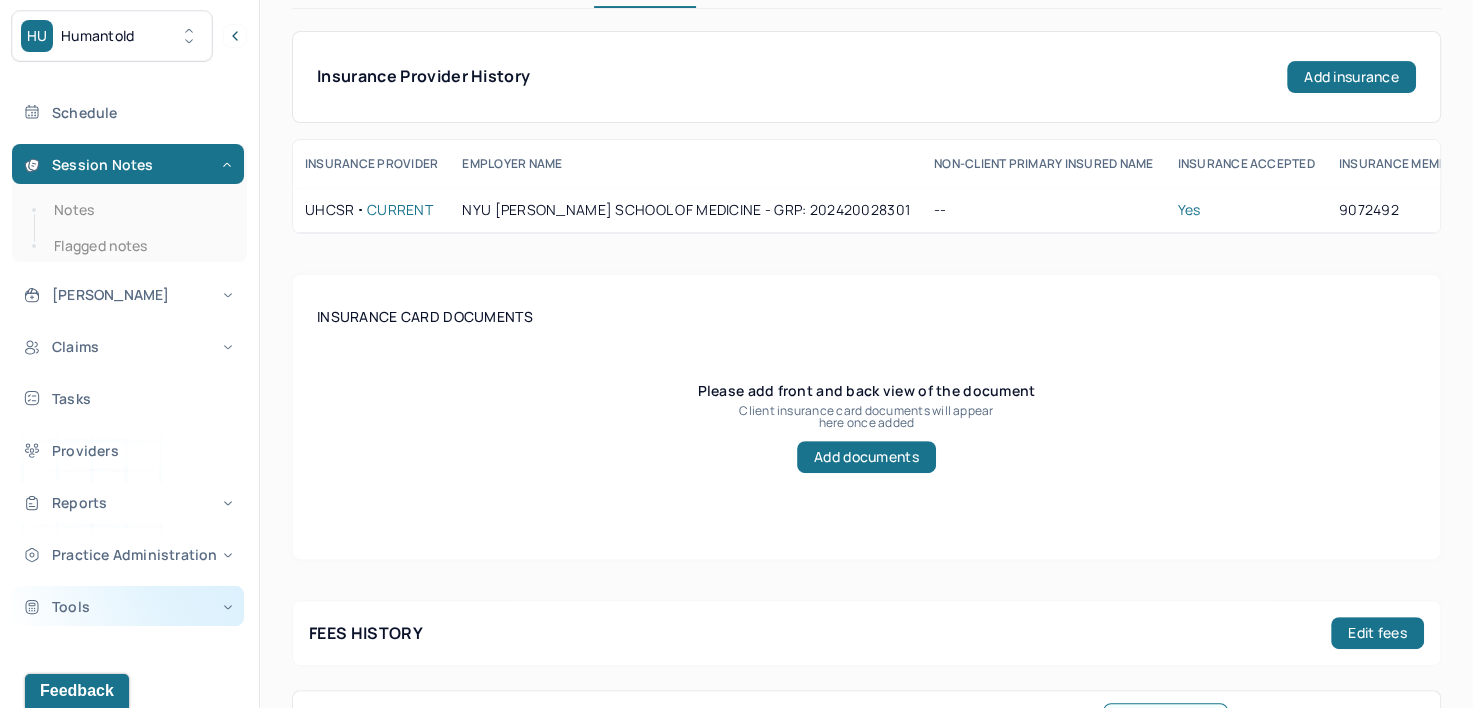 click on "Tools" at bounding box center (128, 606) 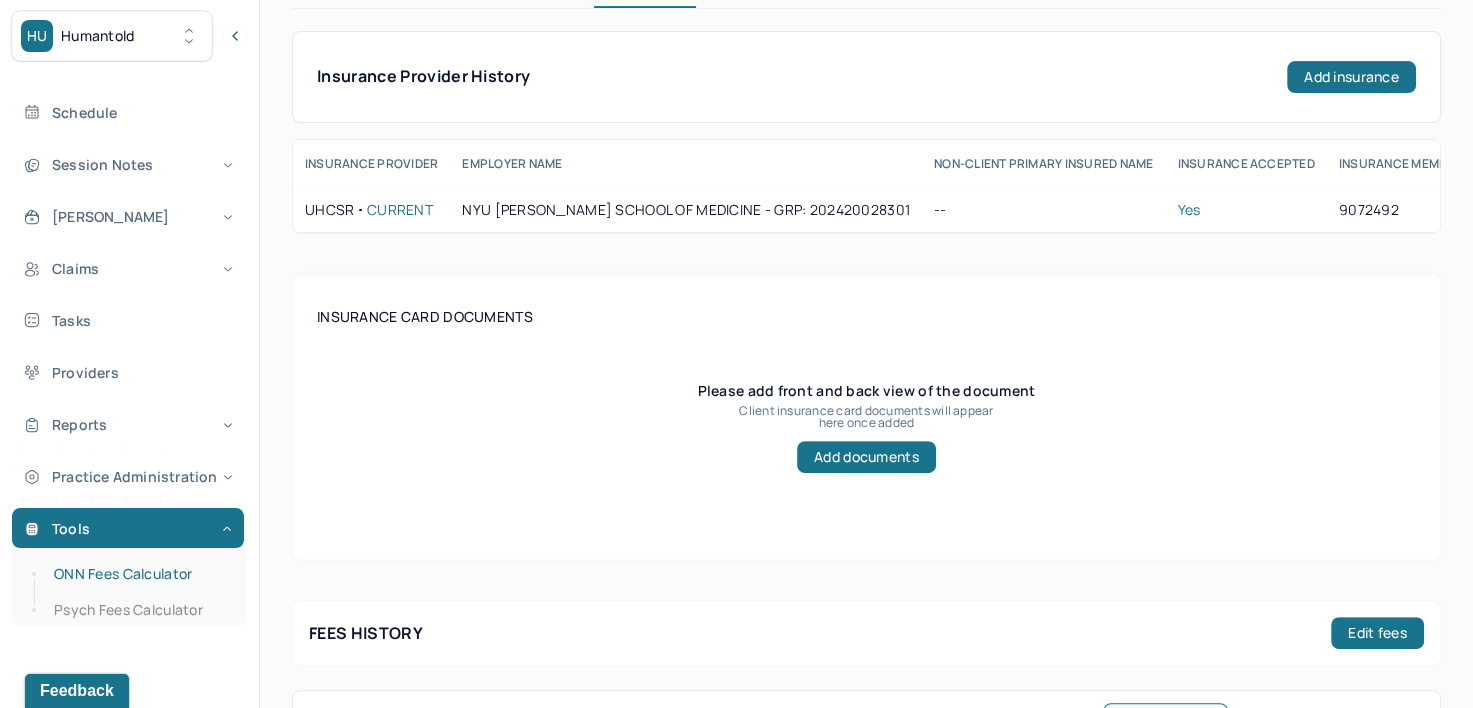 click on "ONN Fees Calculator" at bounding box center [139, 574] 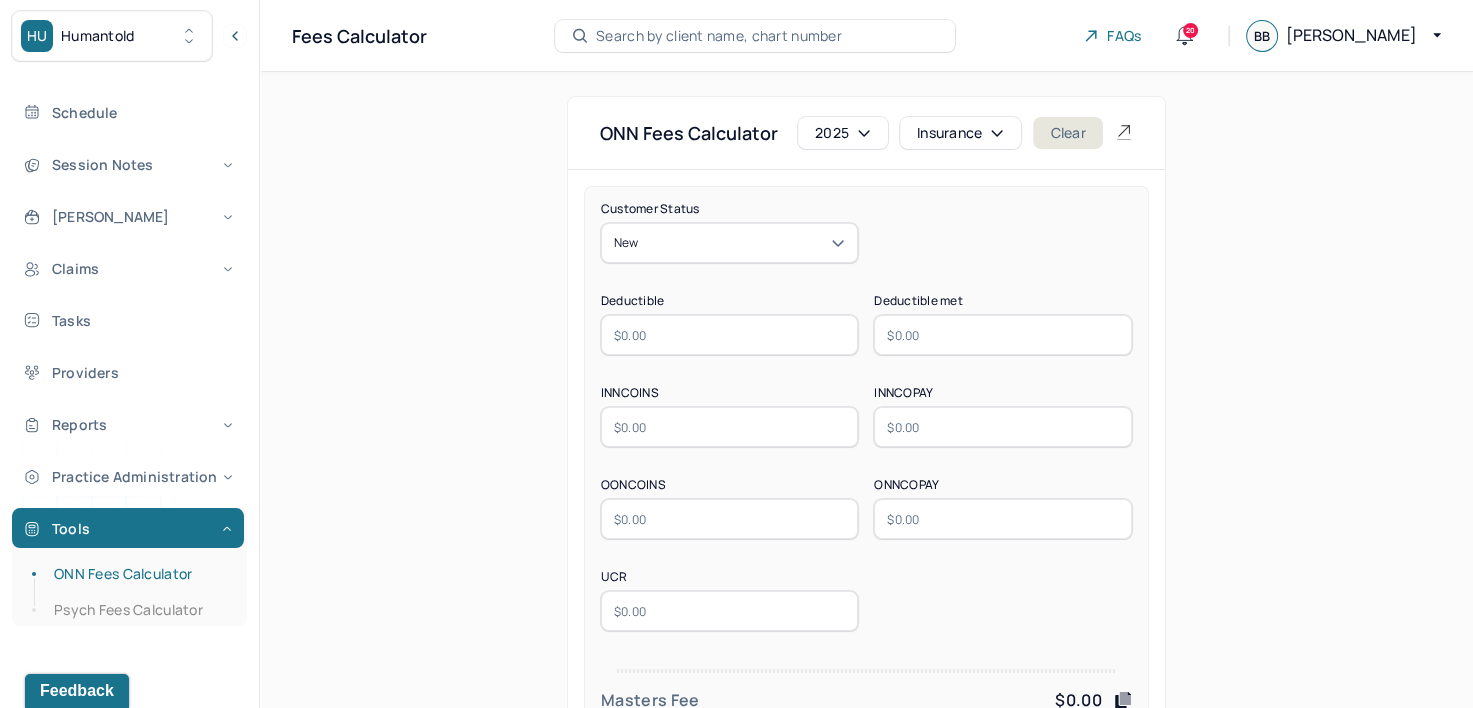 scroll, scrollTop: 0, scrollLeft: 0, axis: both 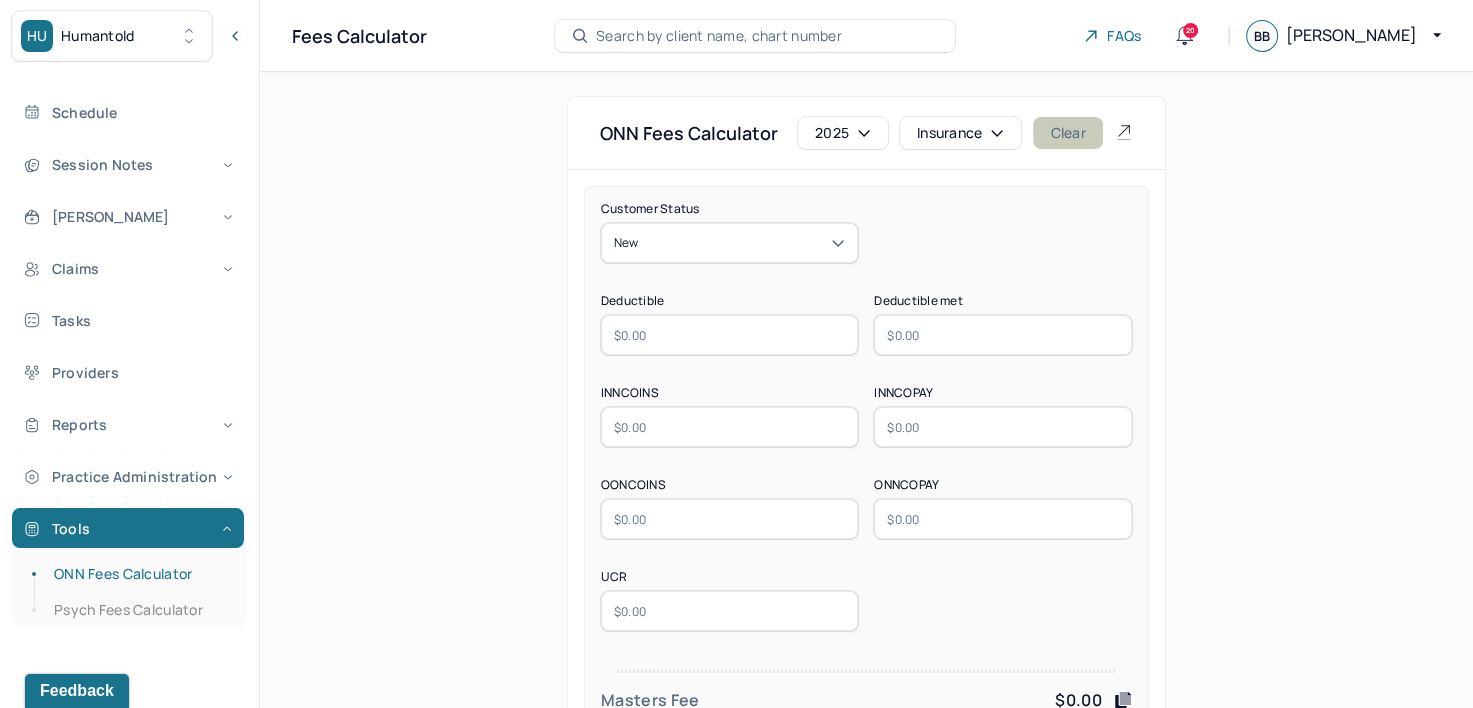 click on "Clear" at bounding box center (1067, 133) 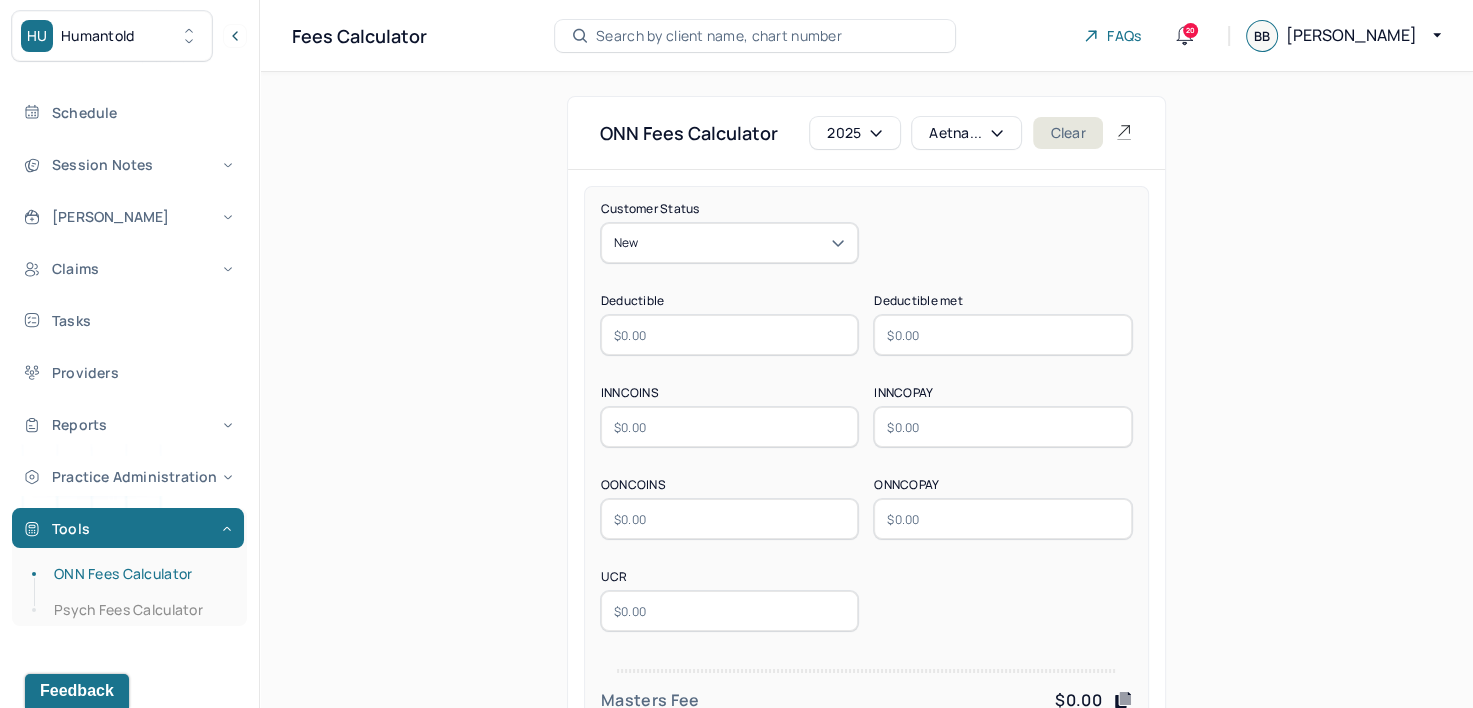 click on "Aetna..." at bounding box center (966, 133) 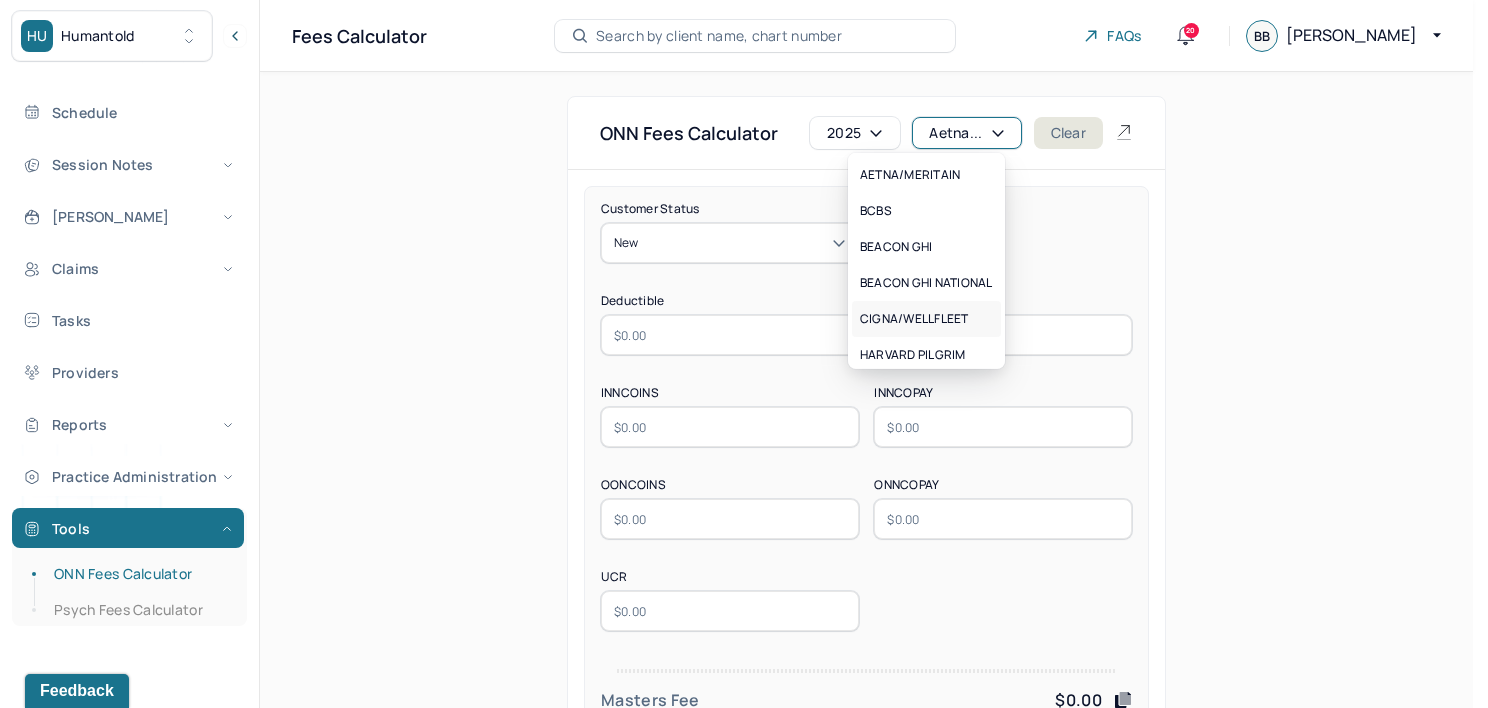click on "CIGNA/WELLFLEET" at bounding box center (914, 319) 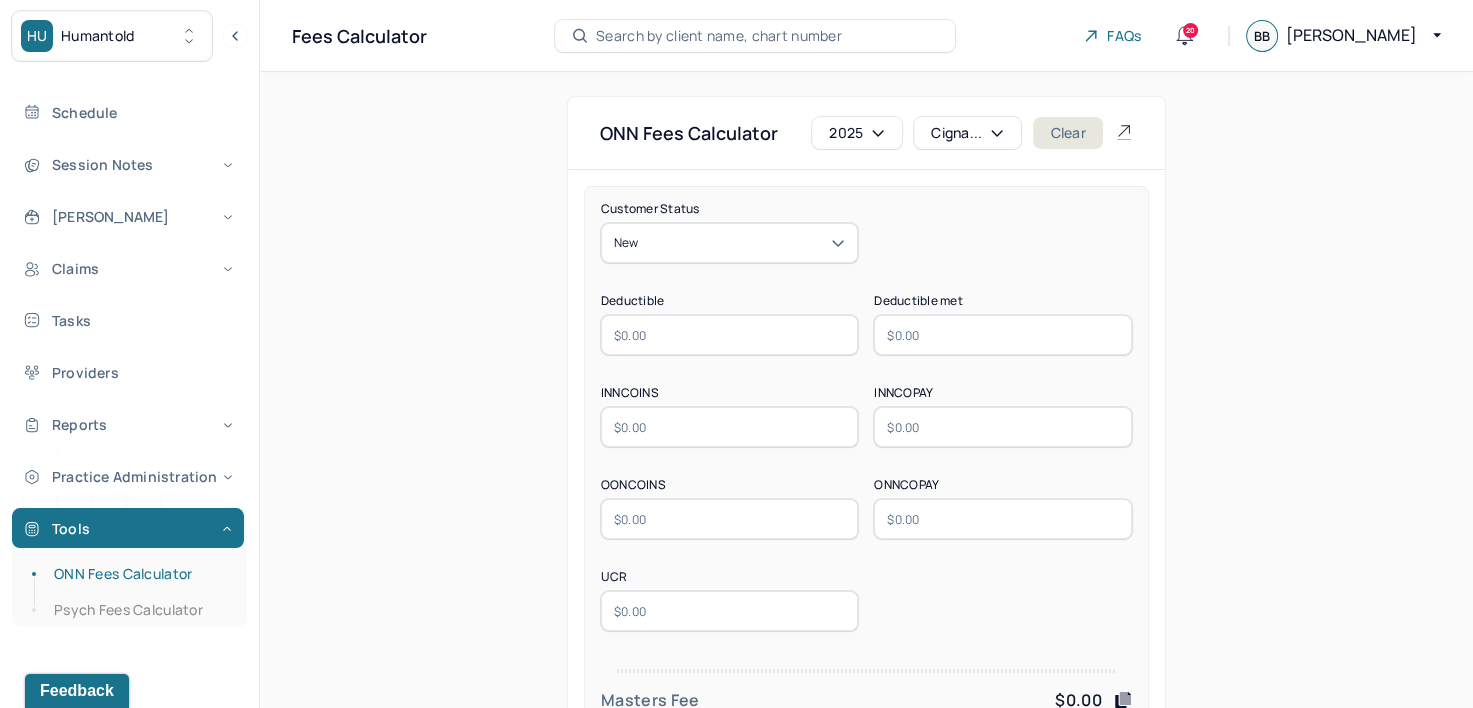 click at bounding box center (730, 335) 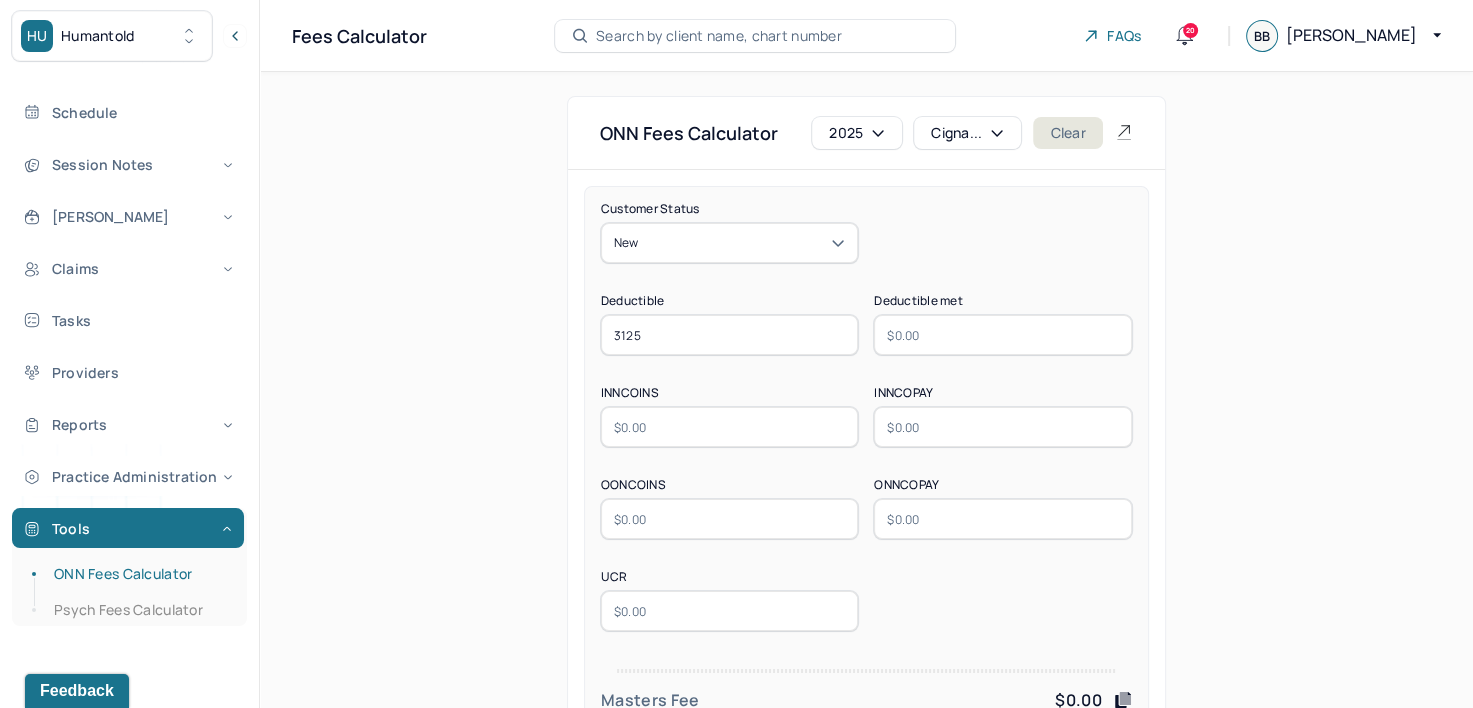 type on "3125" 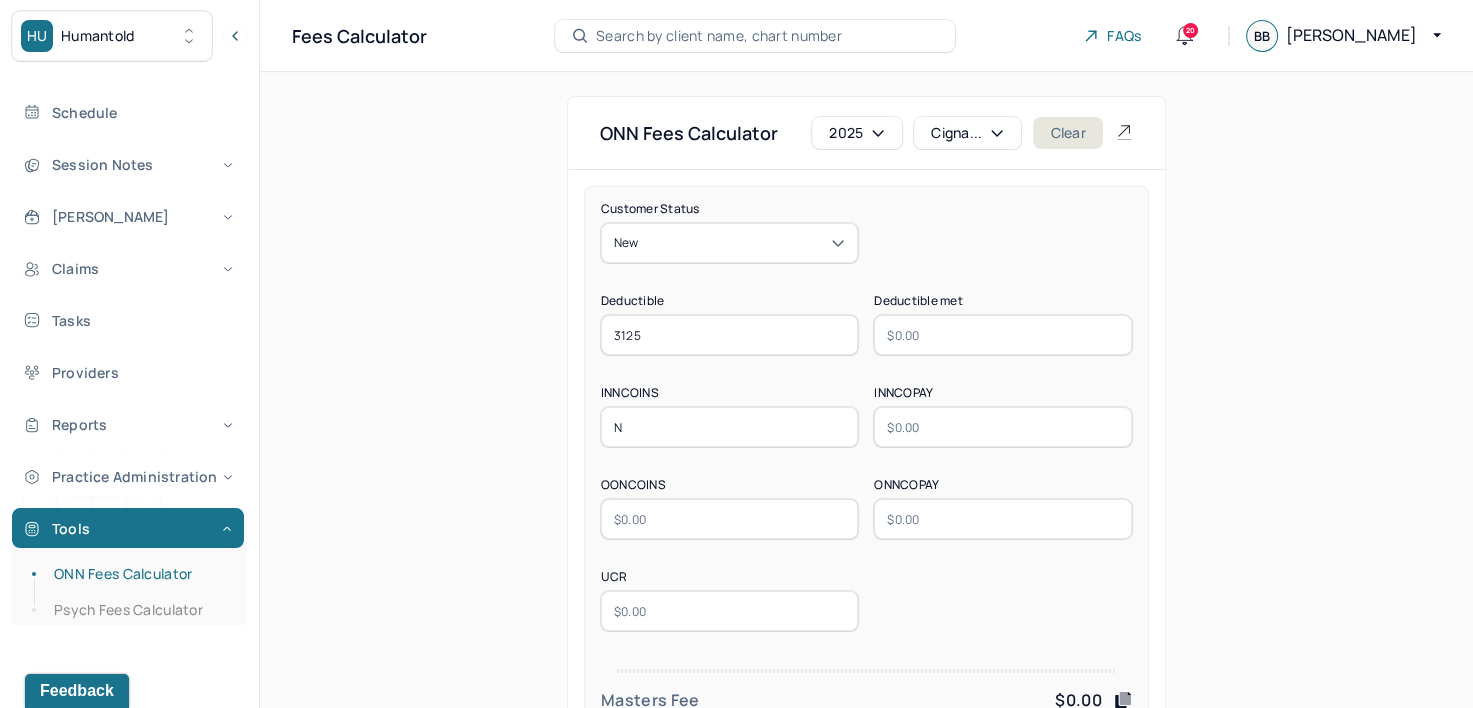 type on "N/A" 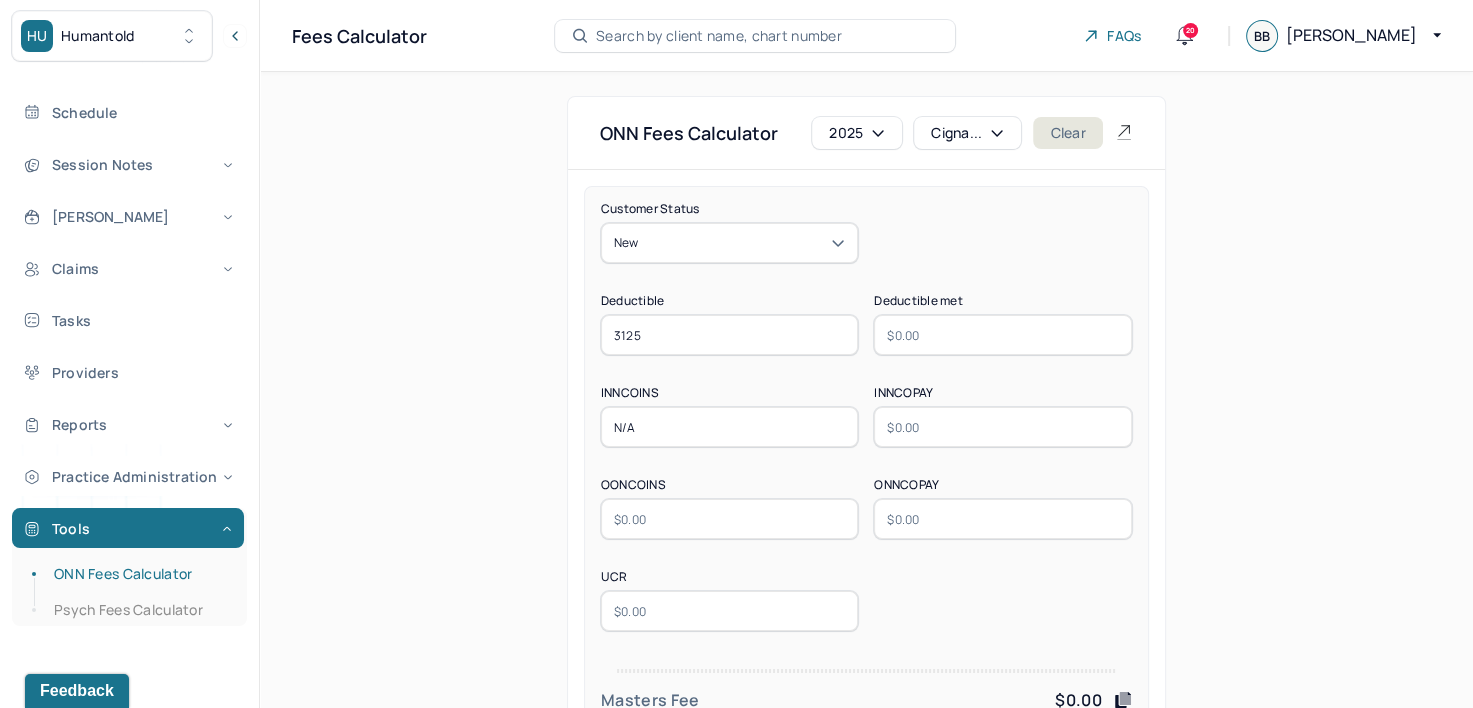 click at bounding box center [1003, 427] 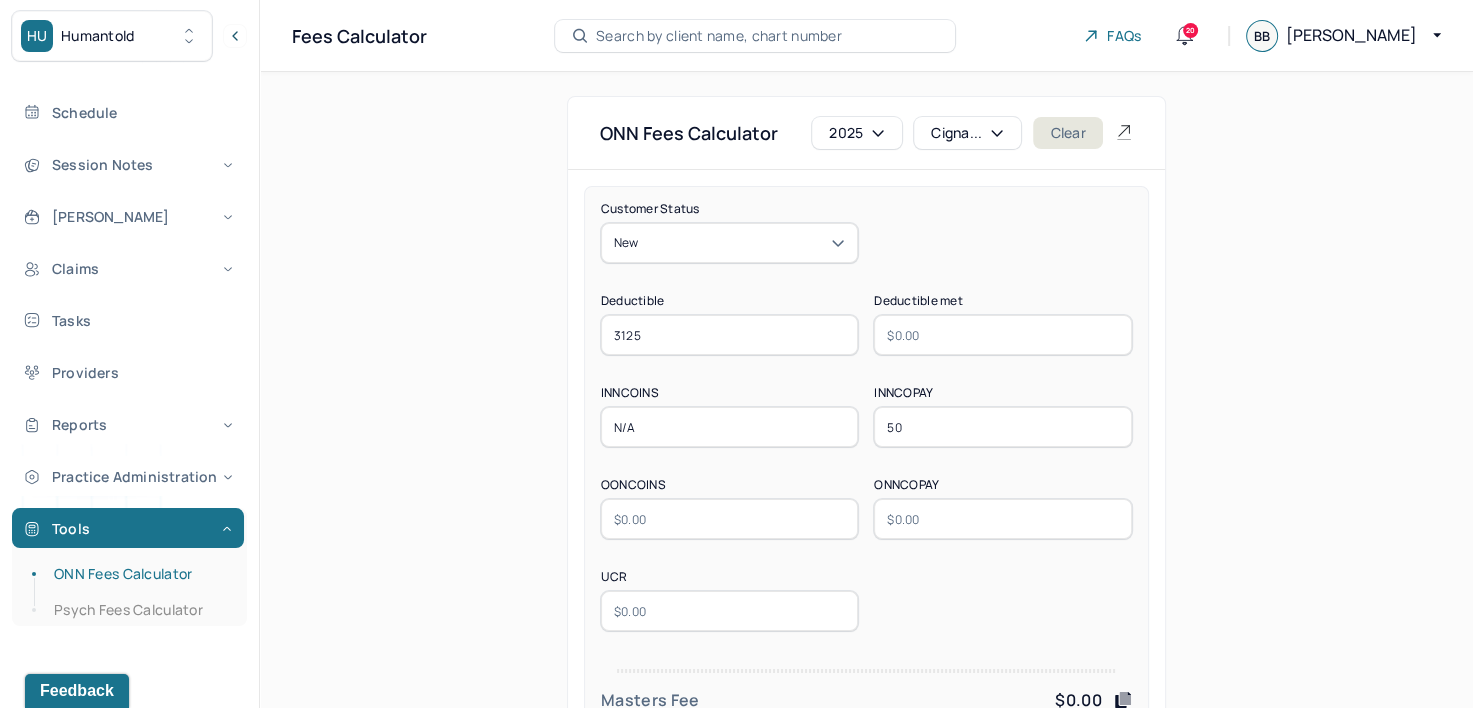 type on "50" 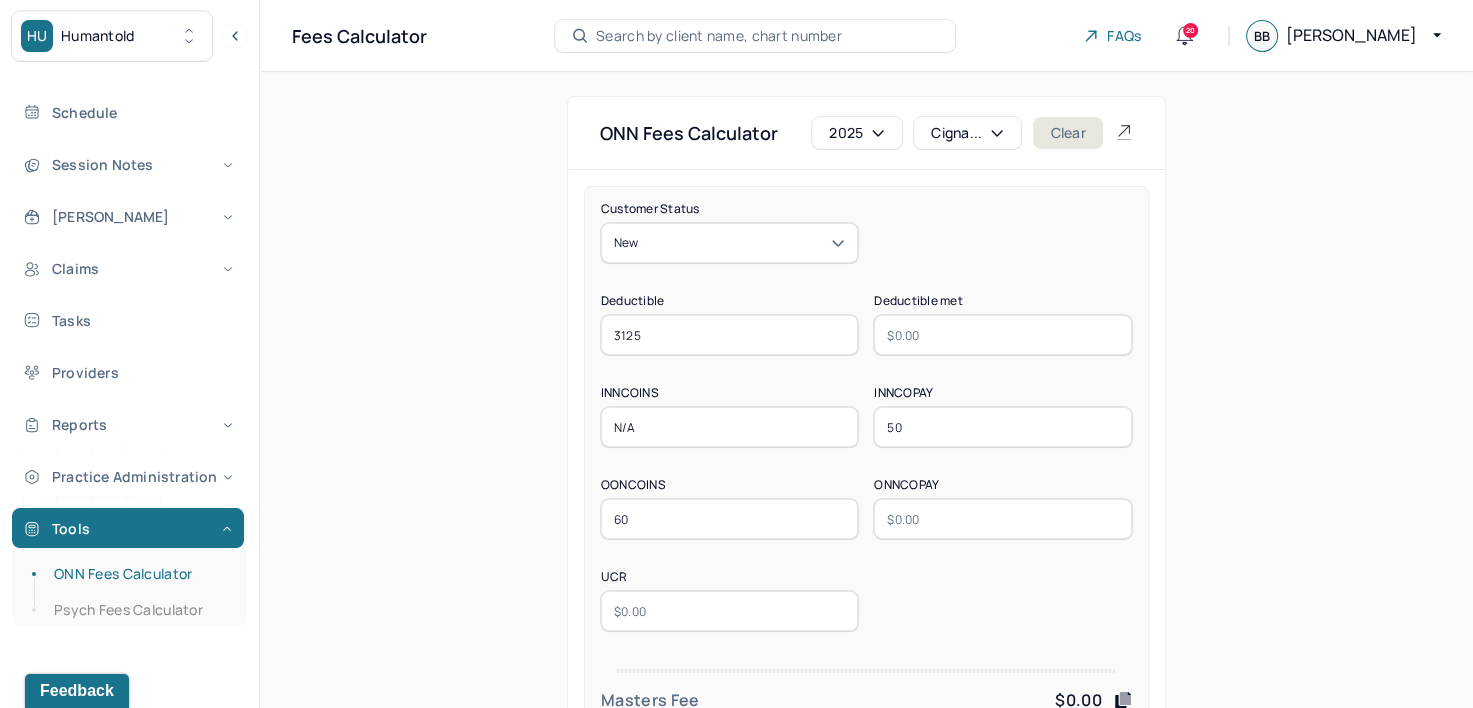 type on "60" 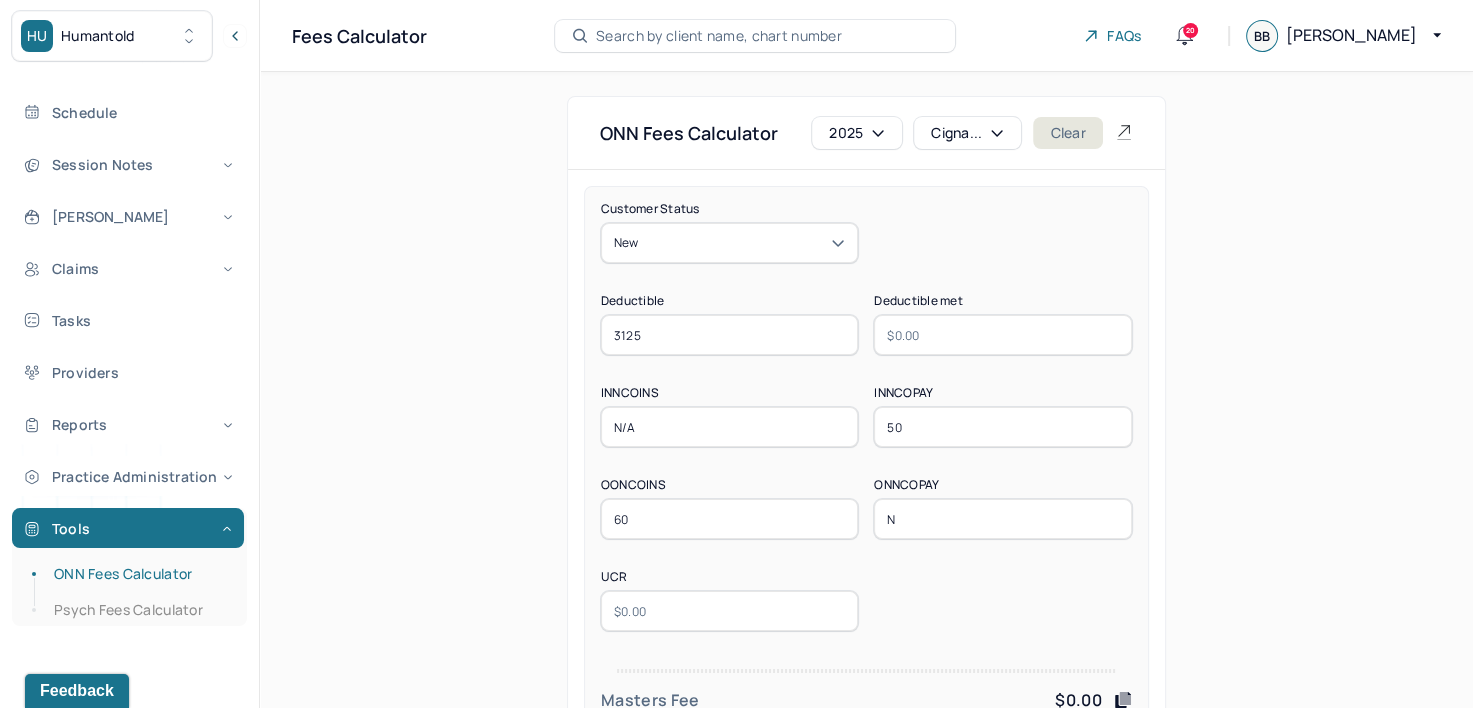type on "N/A" 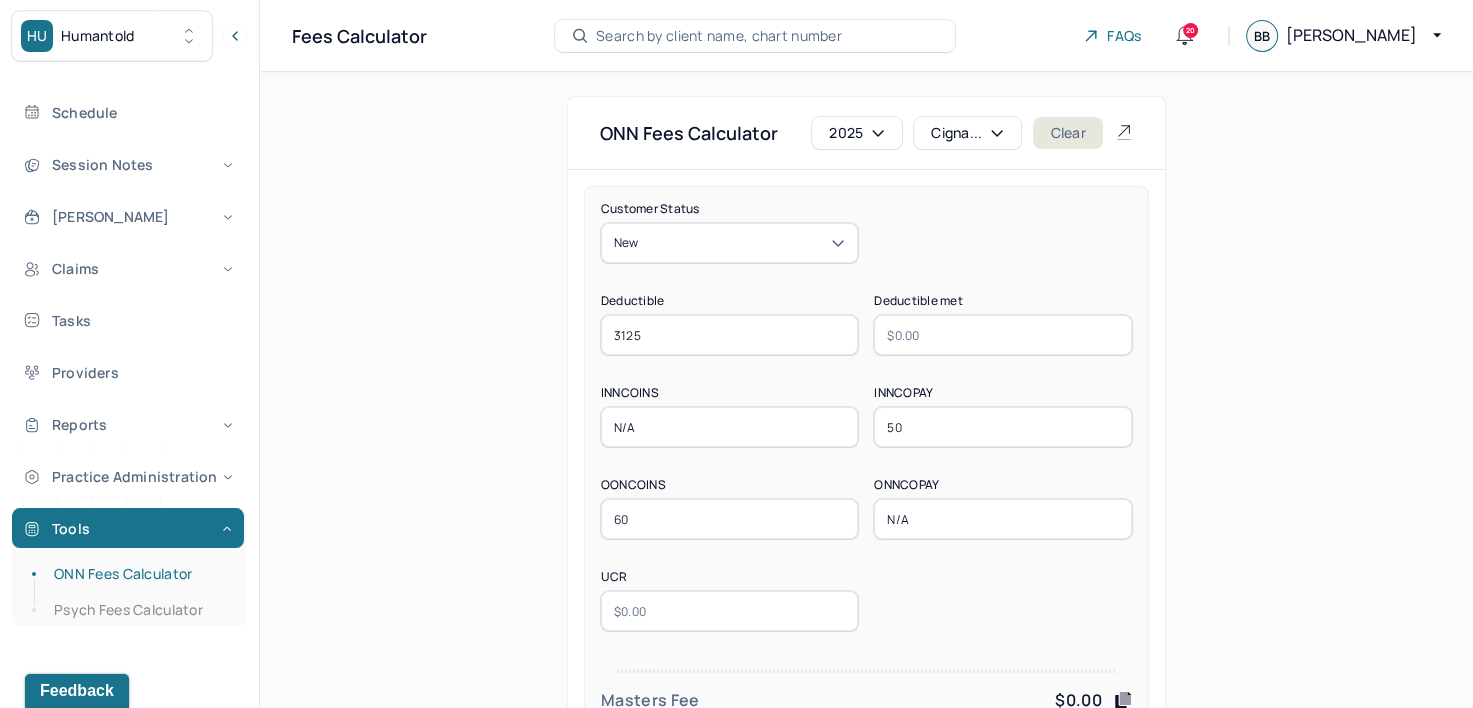 click at bounding box center (730, 611) 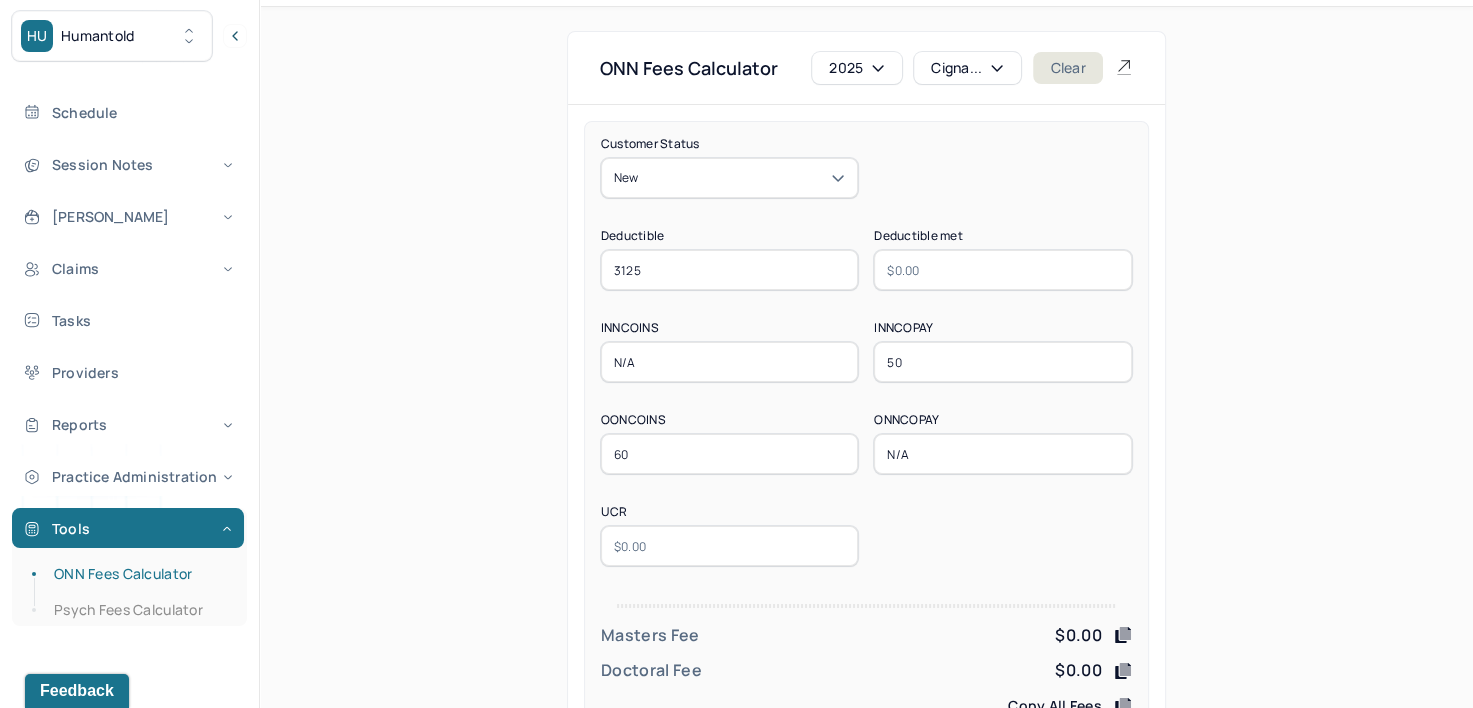 scroll, scrollTop: 100, scrollLeft: 0, axis: vertical 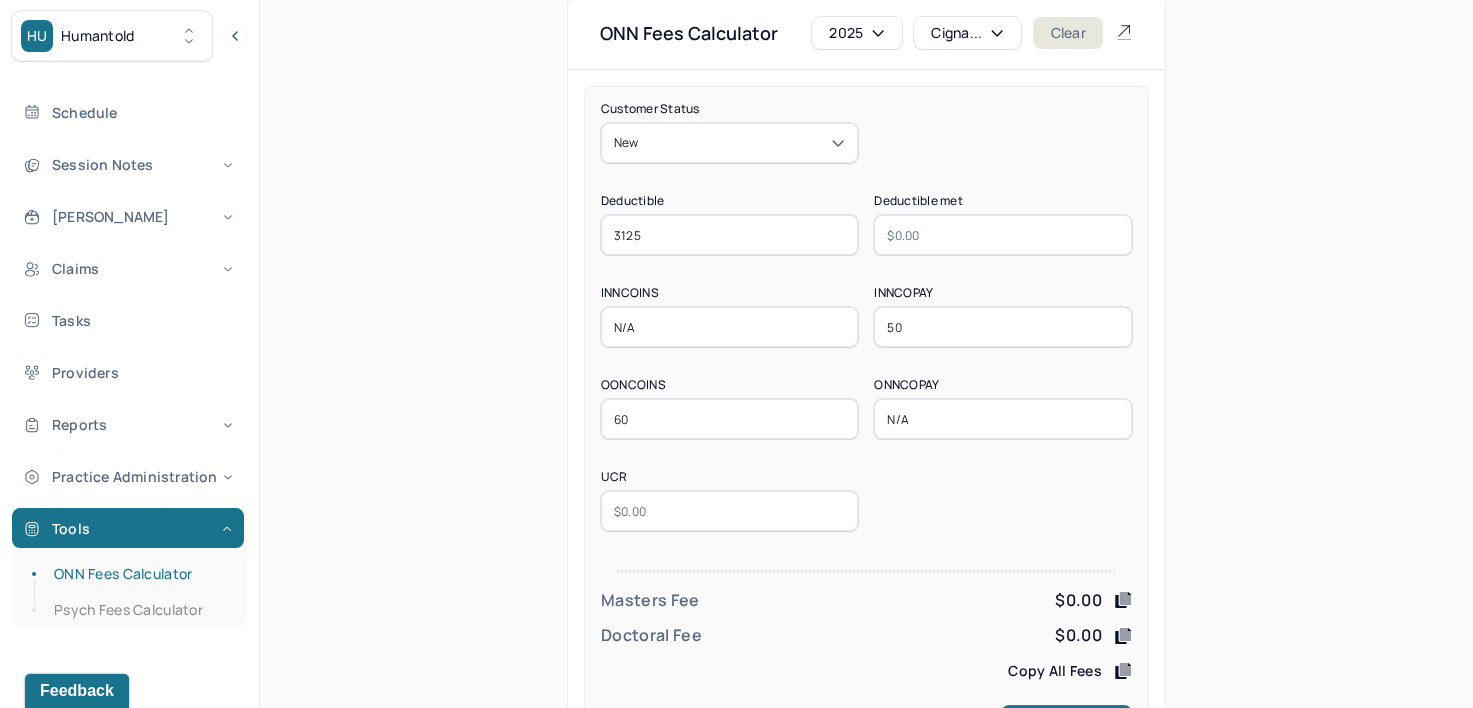 click at bounding box center (730, 511) 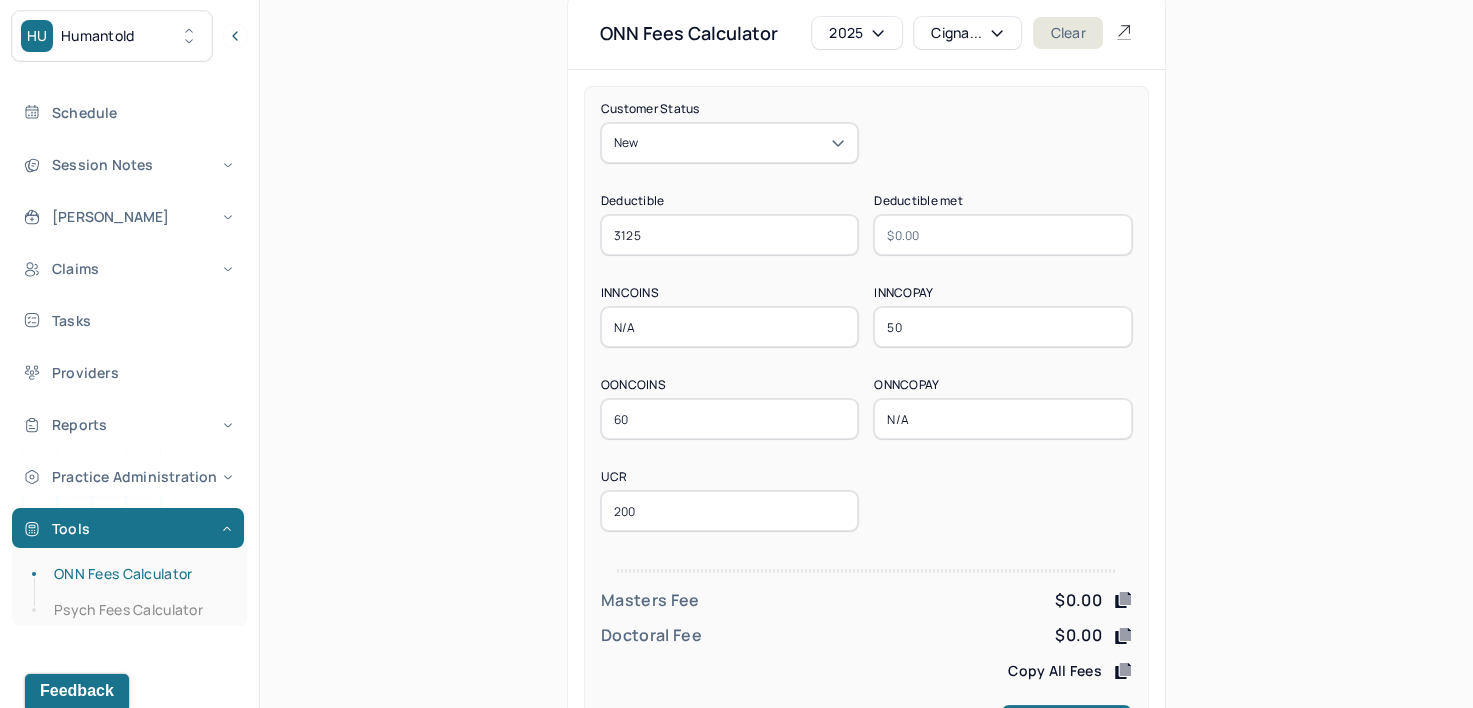type on "200" 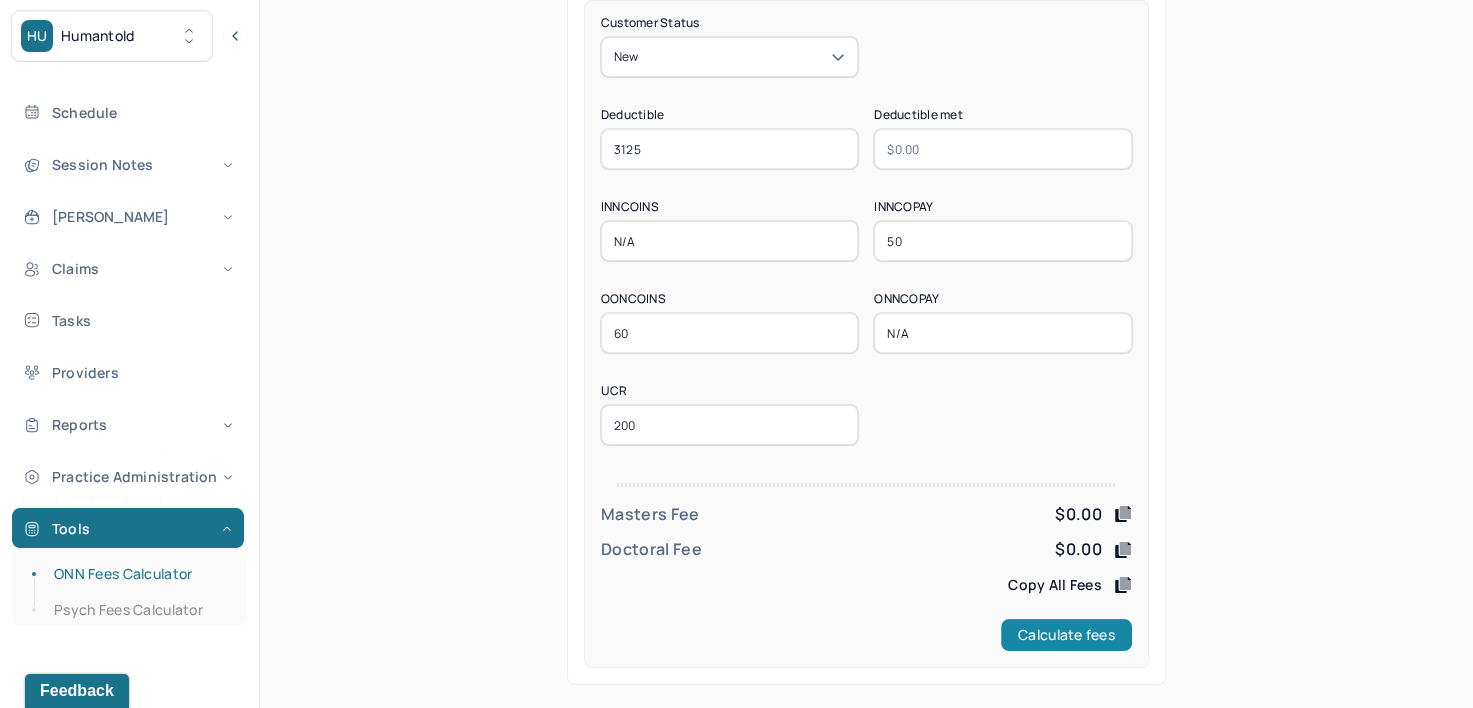 click on "Calculate fees" at bounding box center [1066, 635] 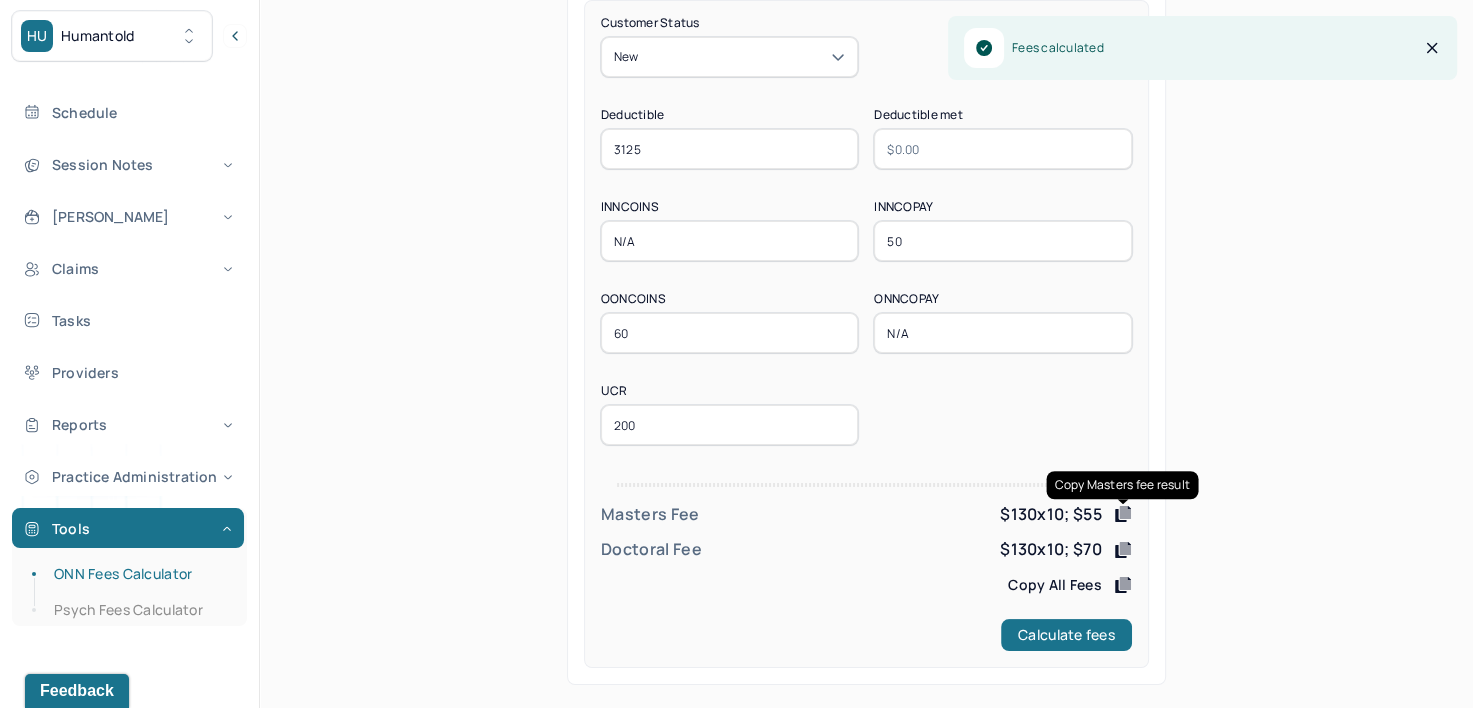 click 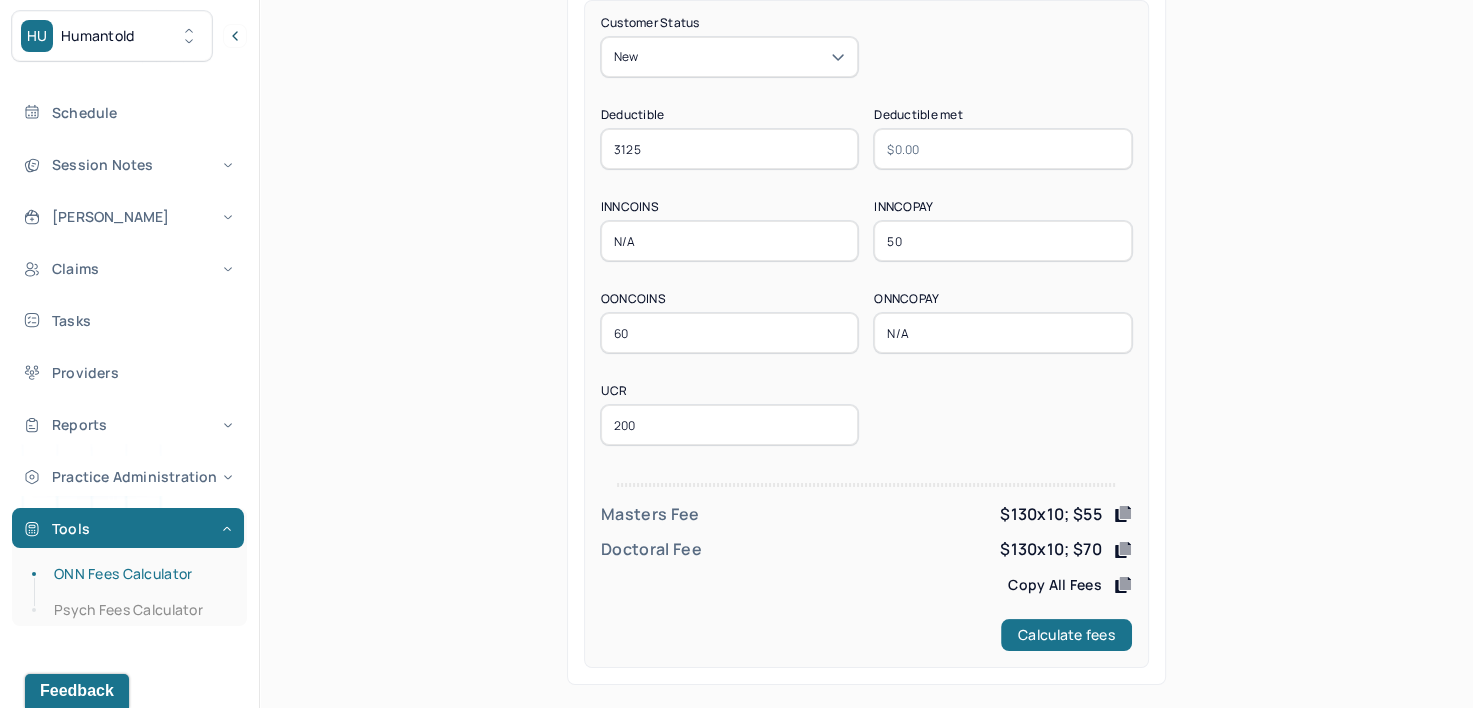 click 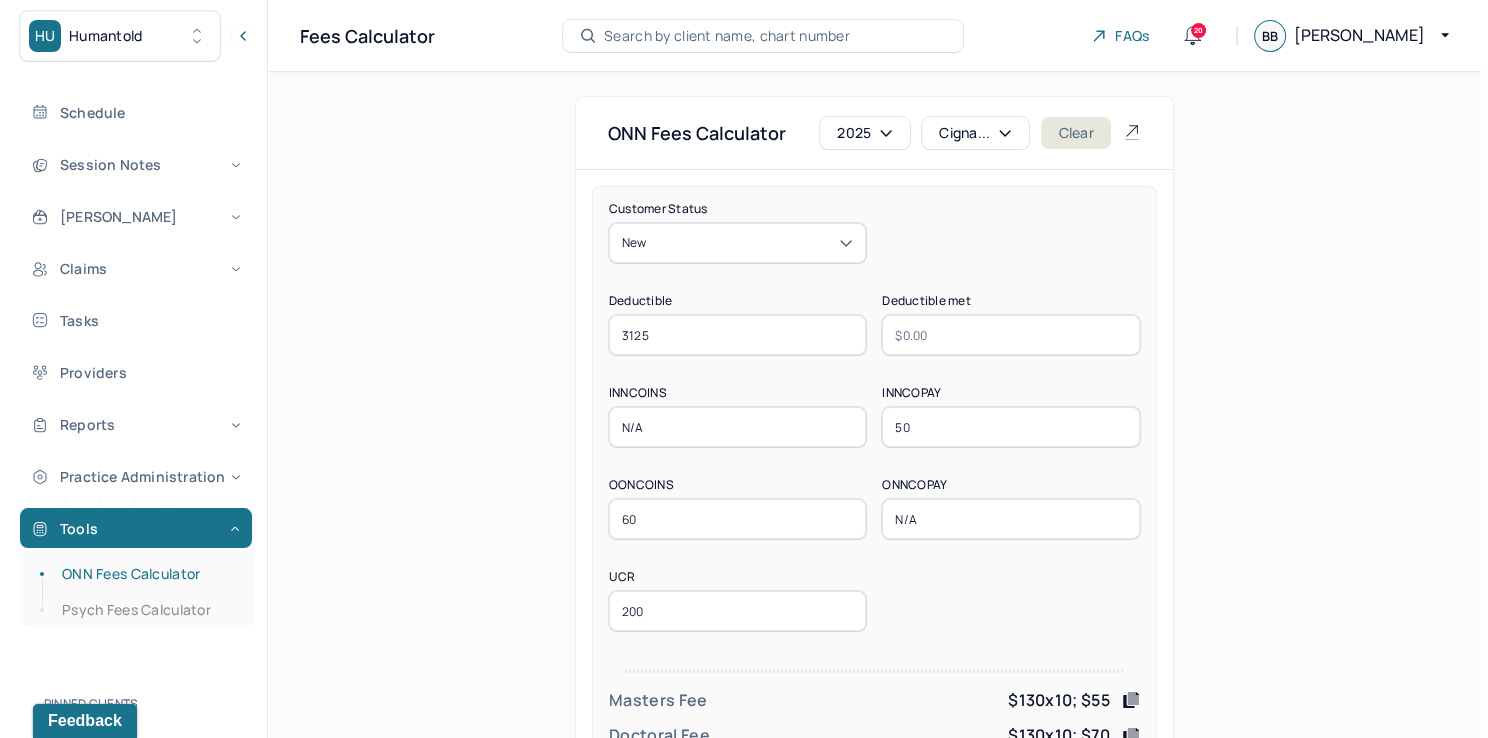 scroll, scrollTop: 0, scrollLeft: 0, axis: both 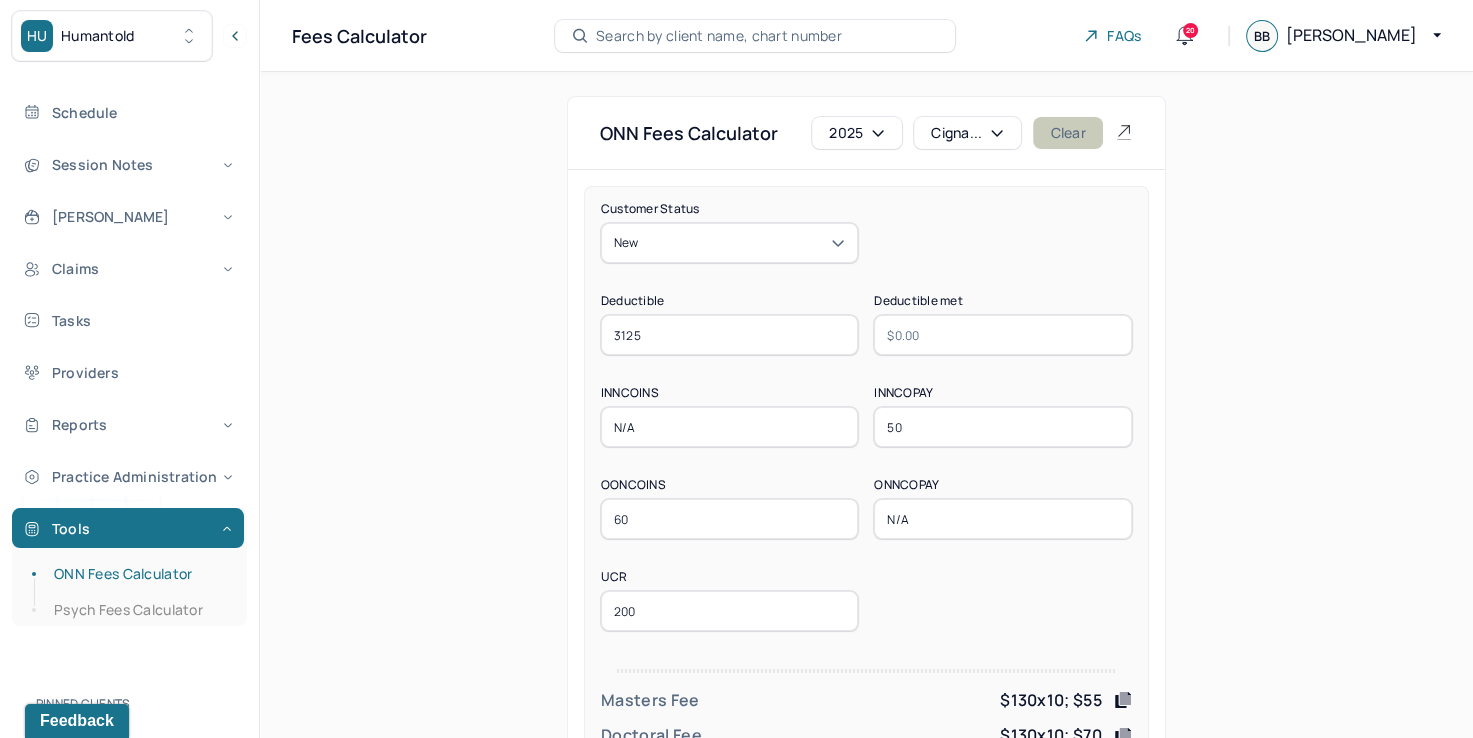 click on "Clear" at bounding box center [1067, 133] 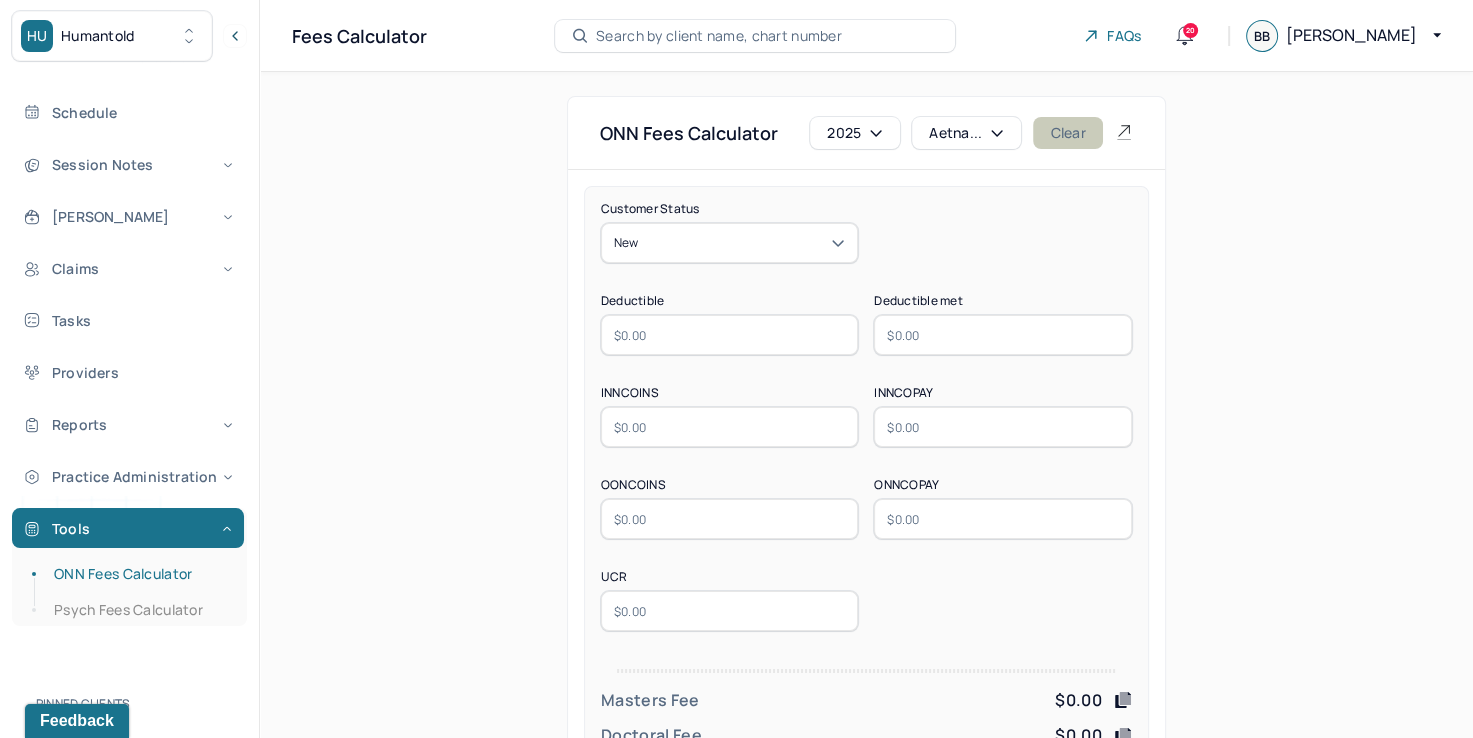 drag, startPoint x: 1072, startPoint y: 137, endPoint x: 1049, endPoint y: 134, distance: 23.194826 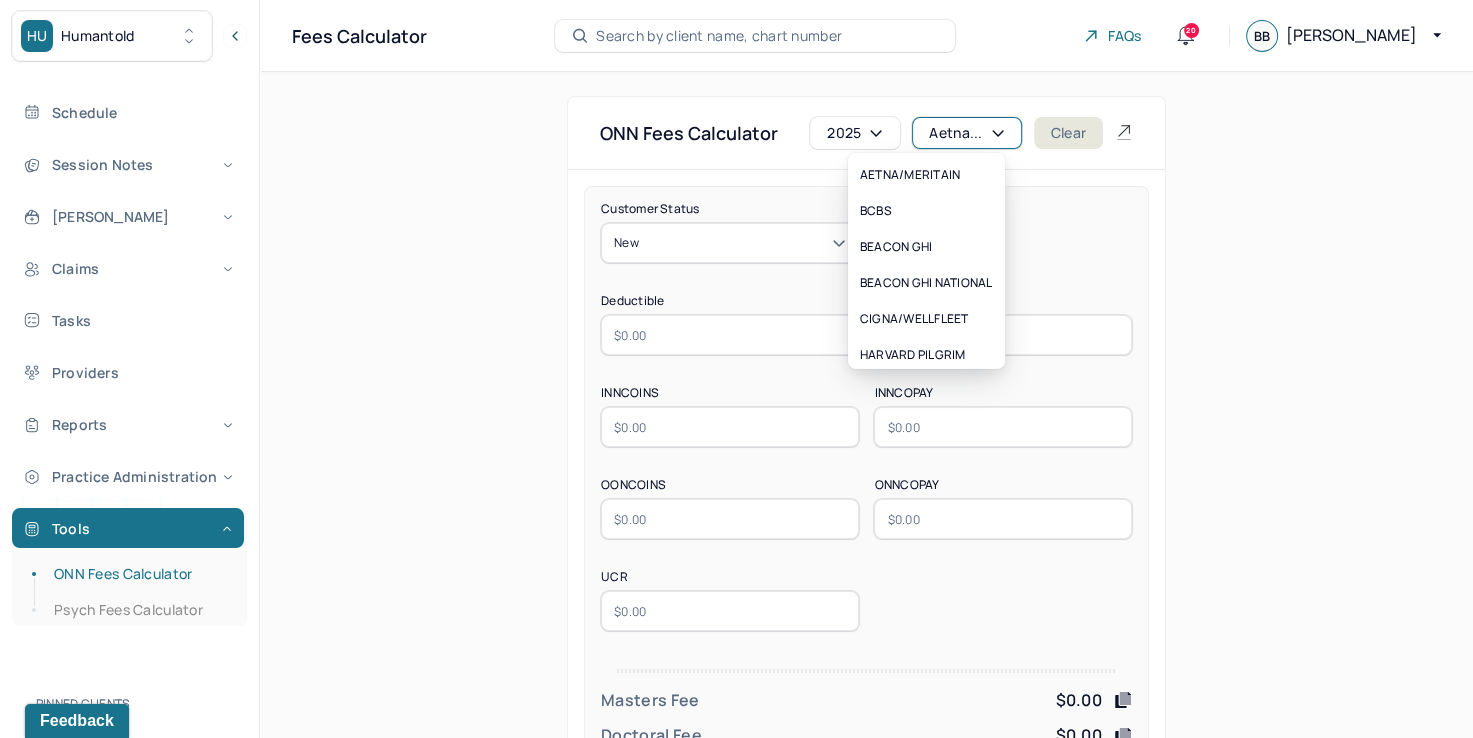 click on "Aetna..." at bounding box center [966, 133] 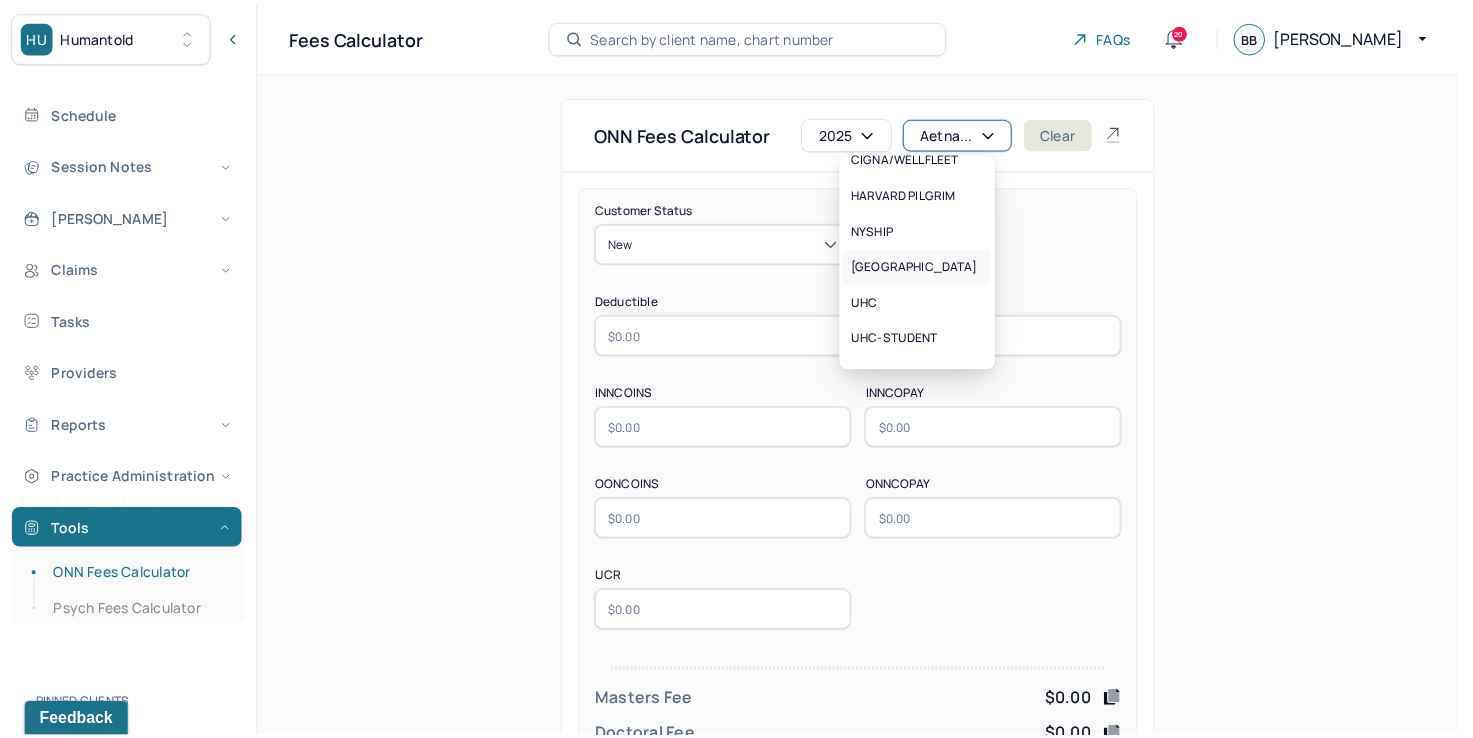 scroll, scrollTop: 188, scrollLeft: 0, axis: vertical 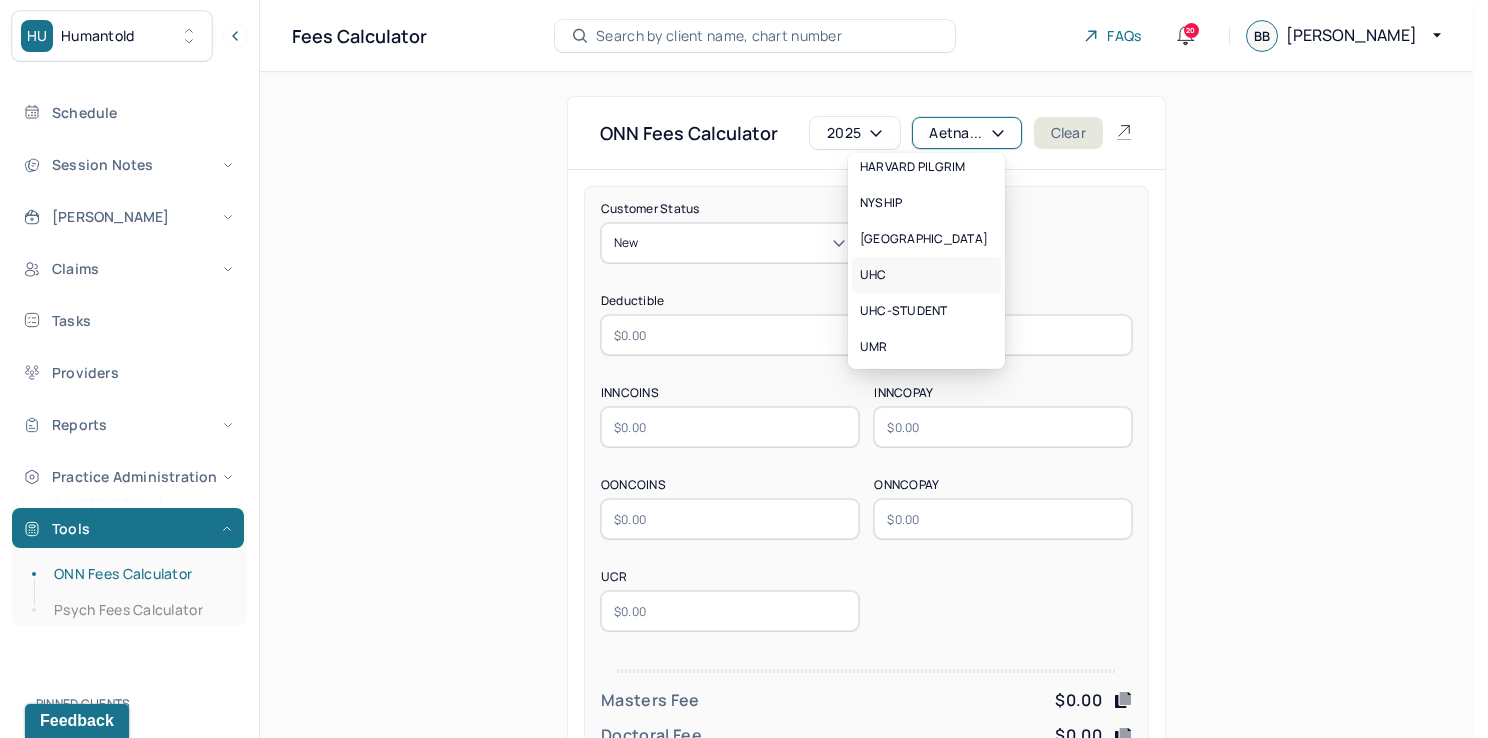 click on "UHC" at bounding box center (926, 275) 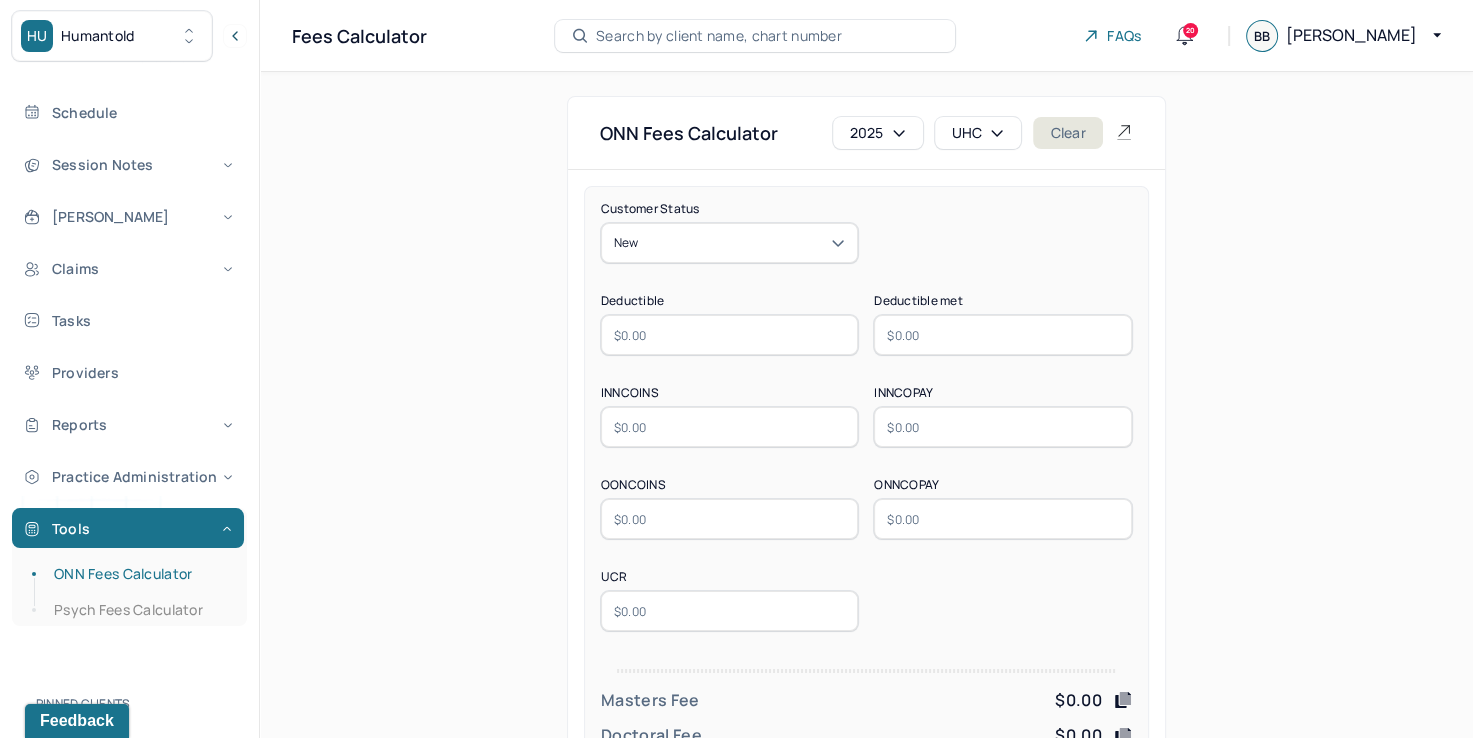 click at bounding box center [730, 335] 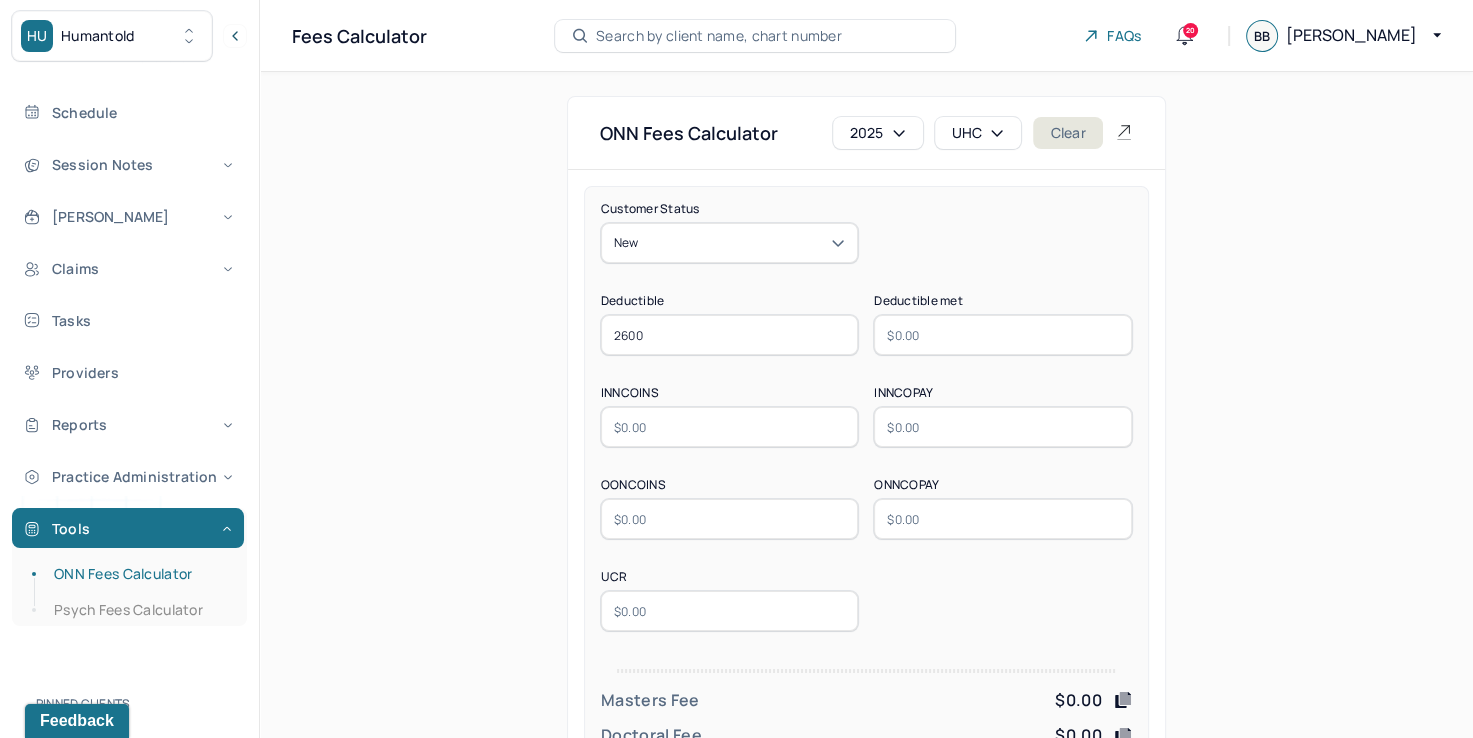 type on "2600" 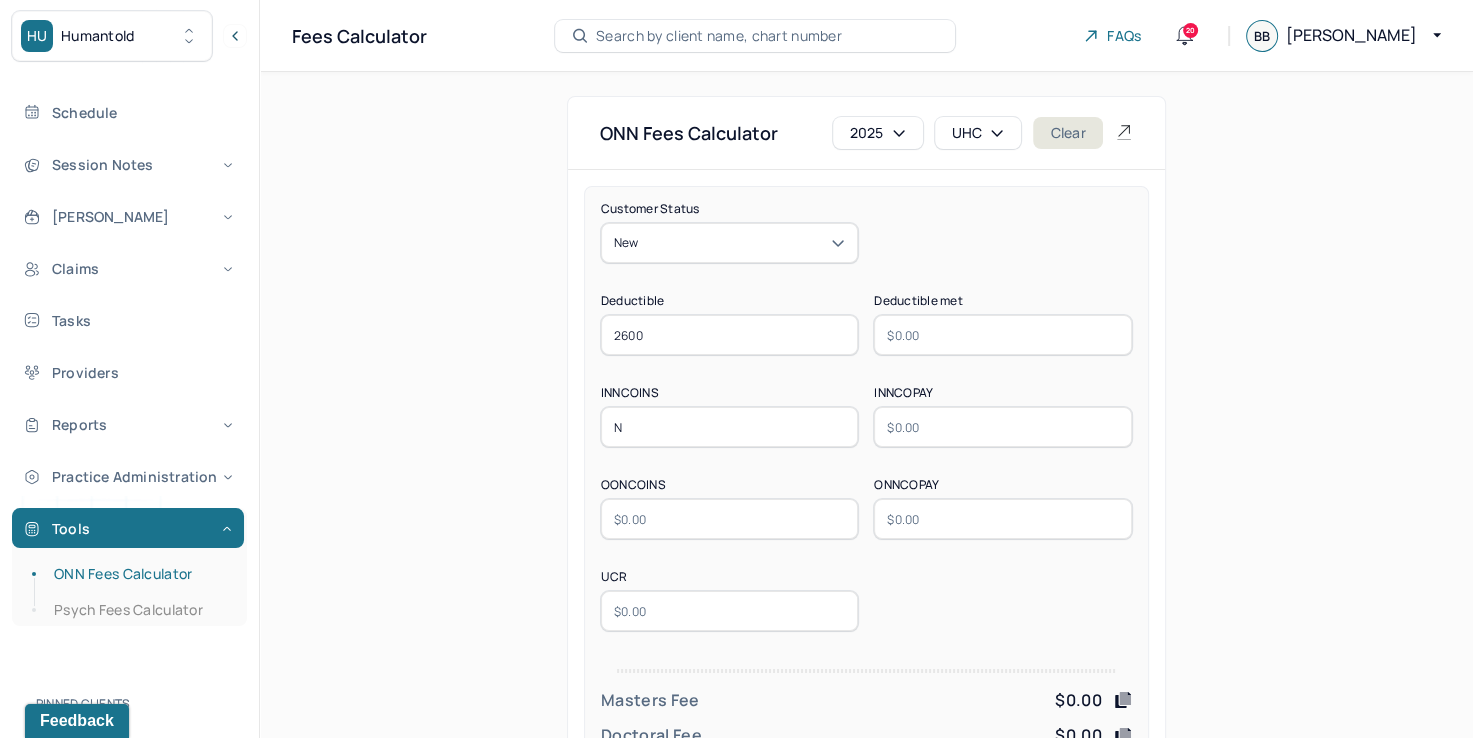 type on "N/A" 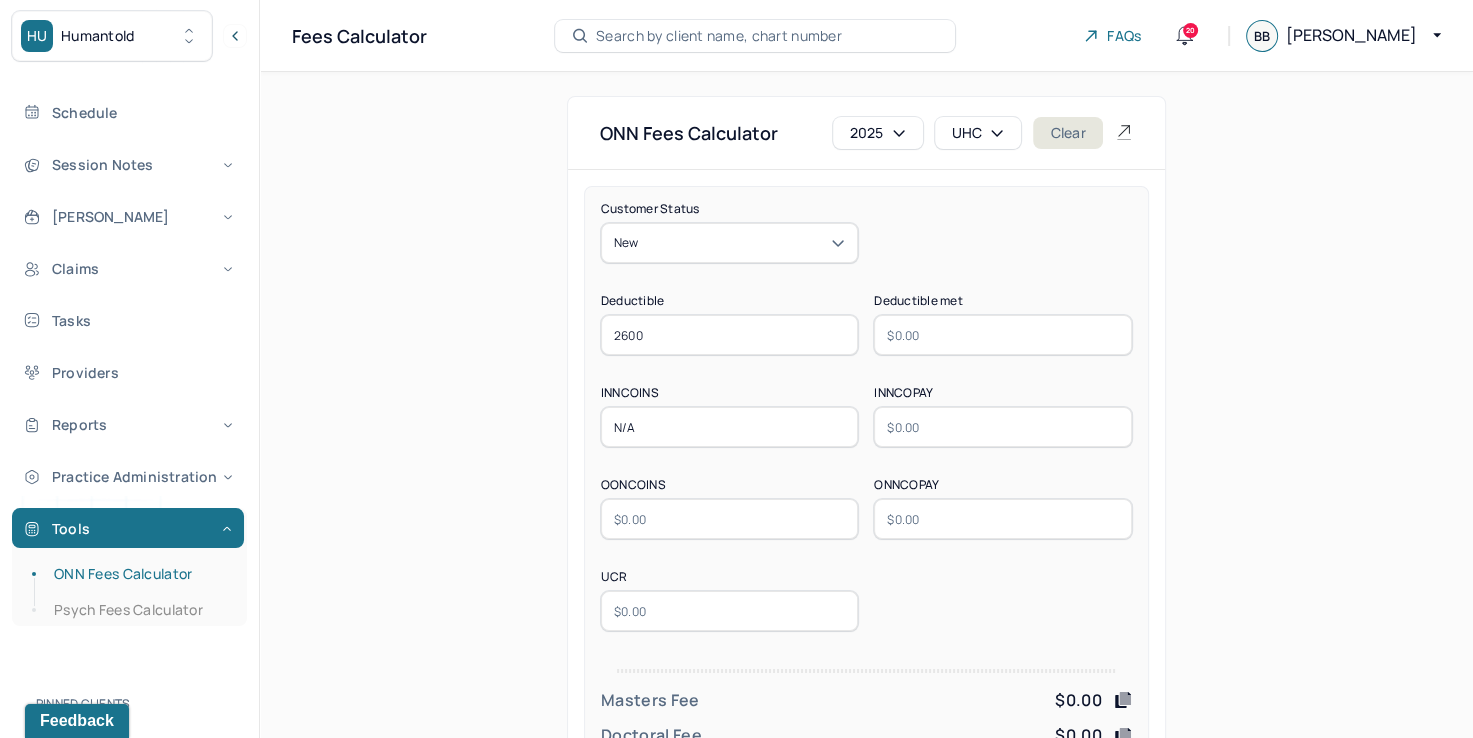 click at bounding box center [1003, 427] 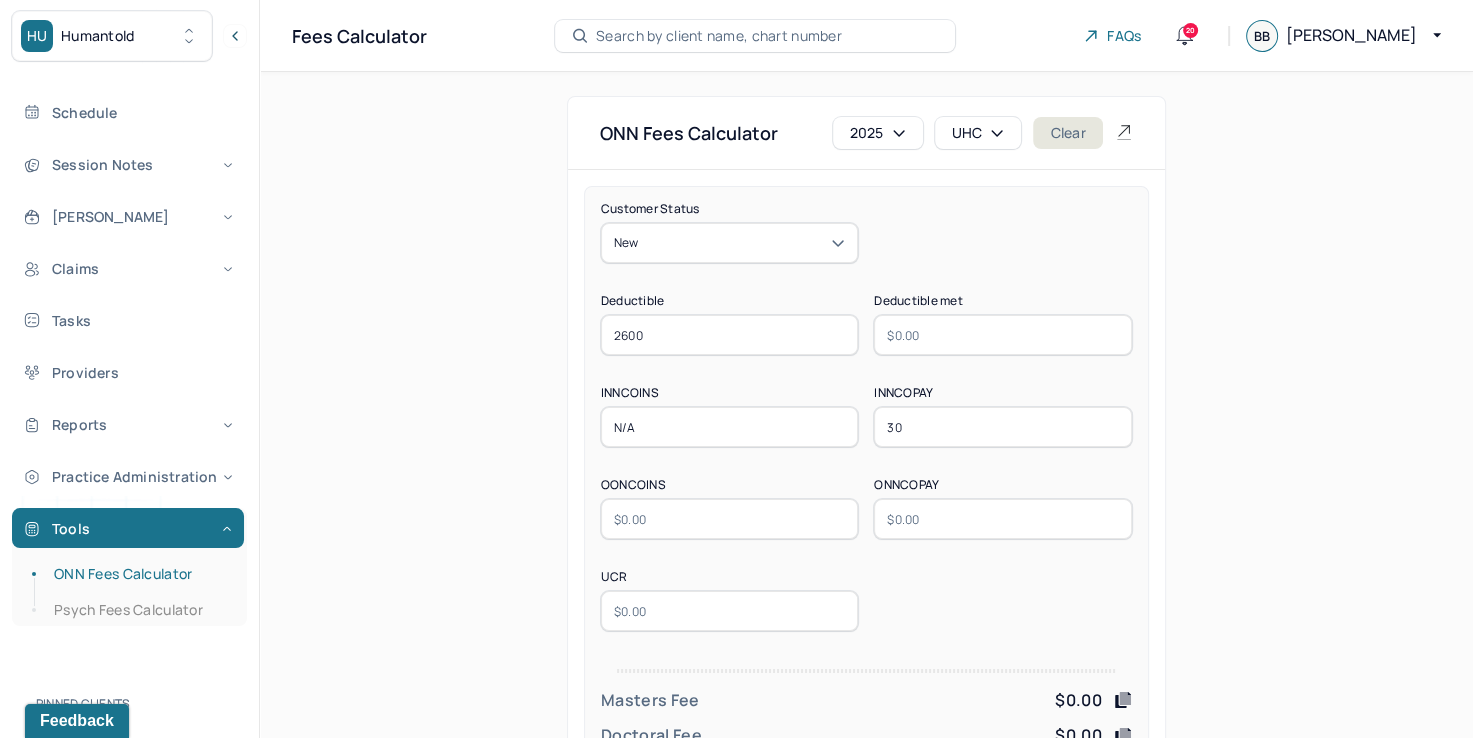 type on "30" 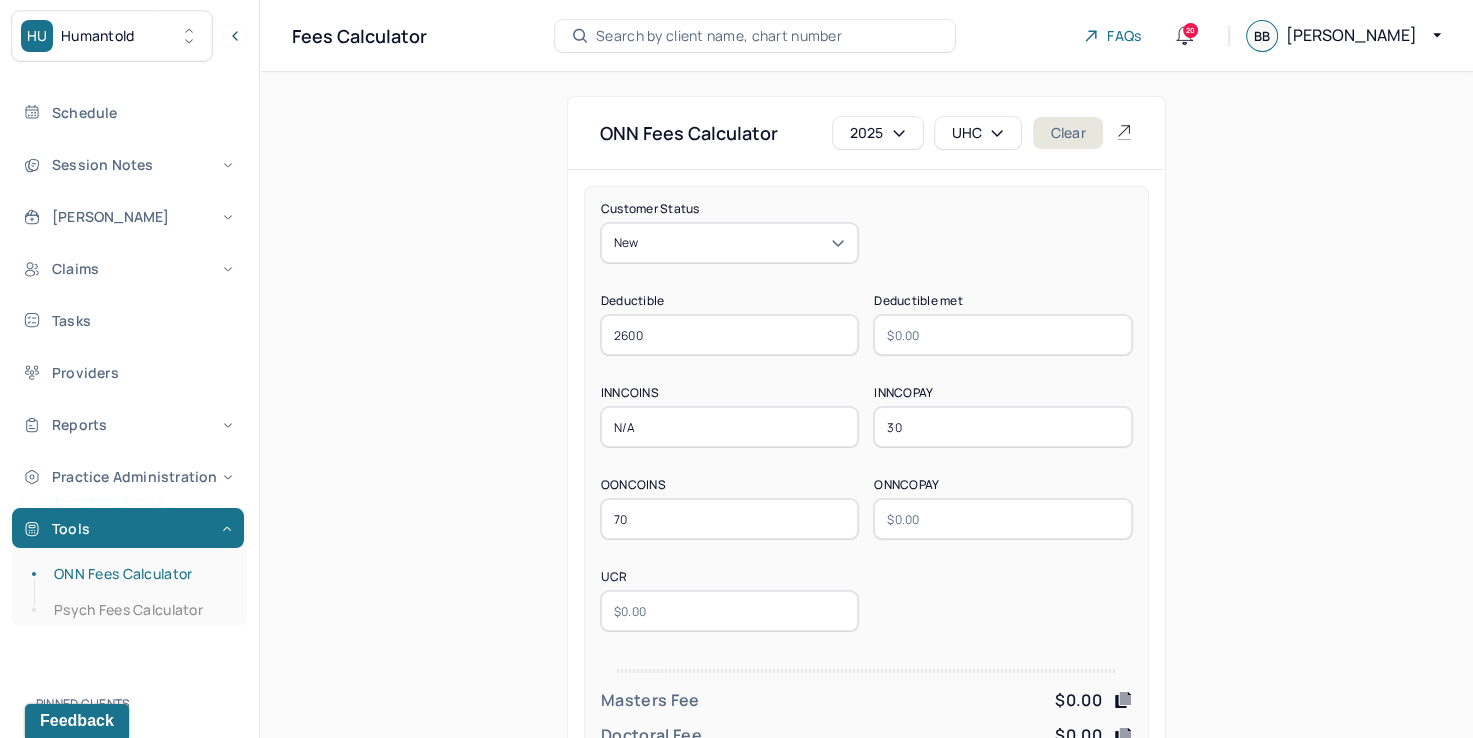type on "70" 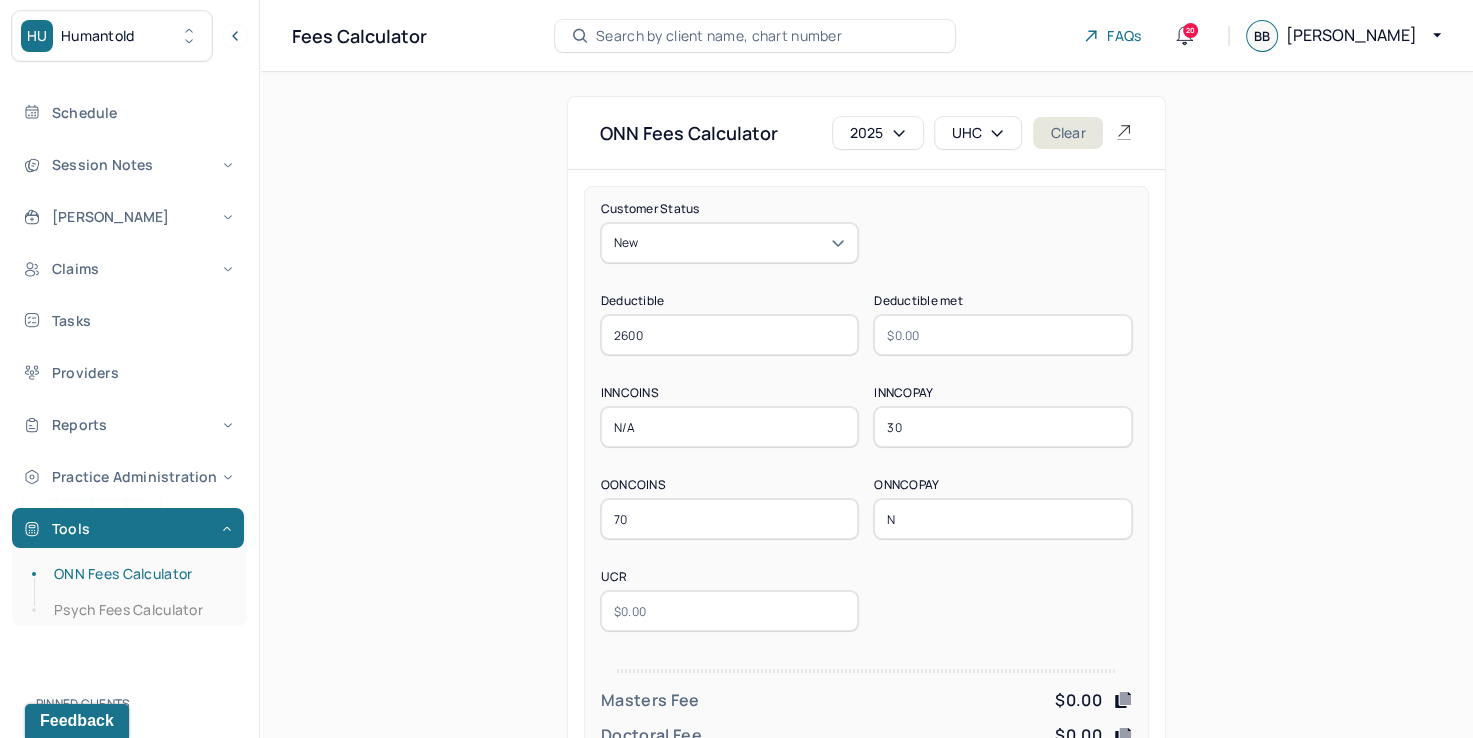 type on "N/A" 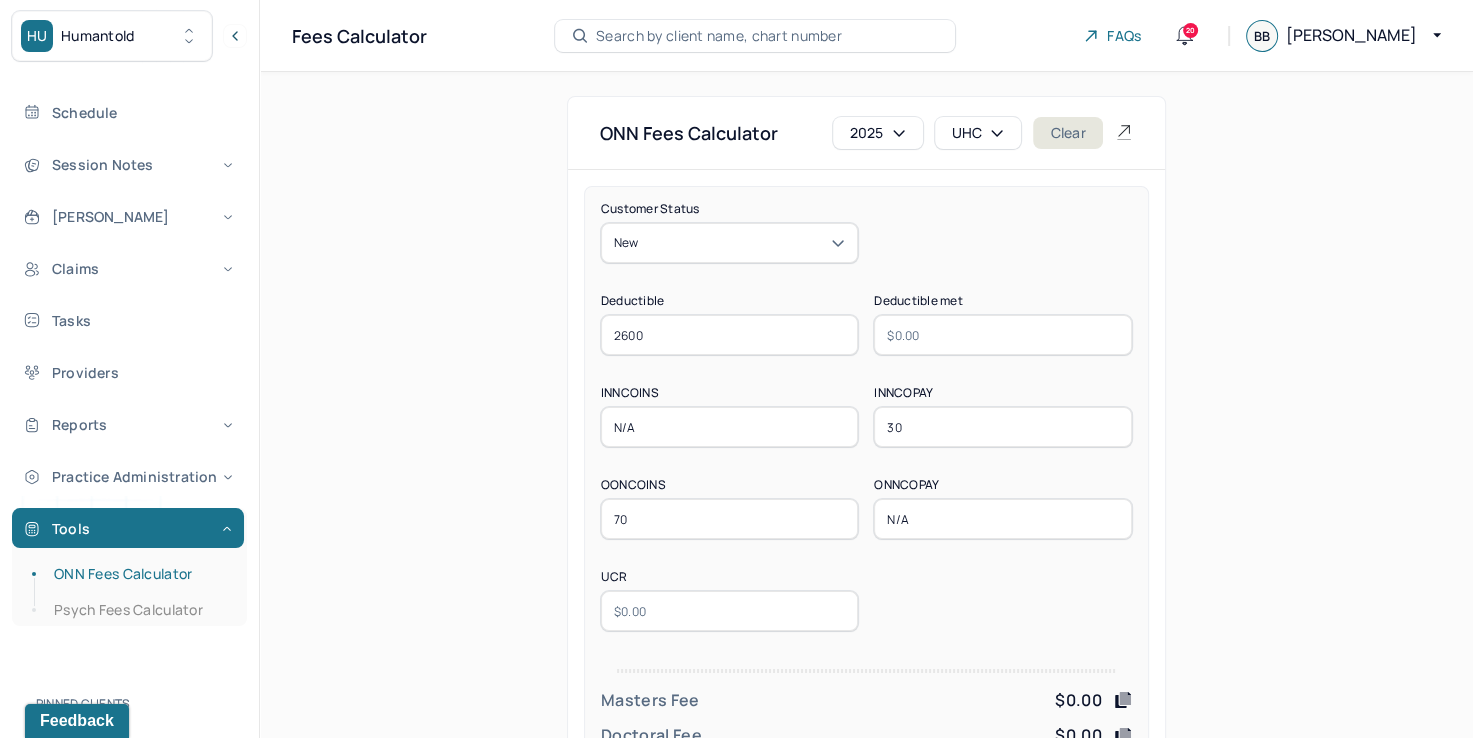 click at bounding box center [730, 611] 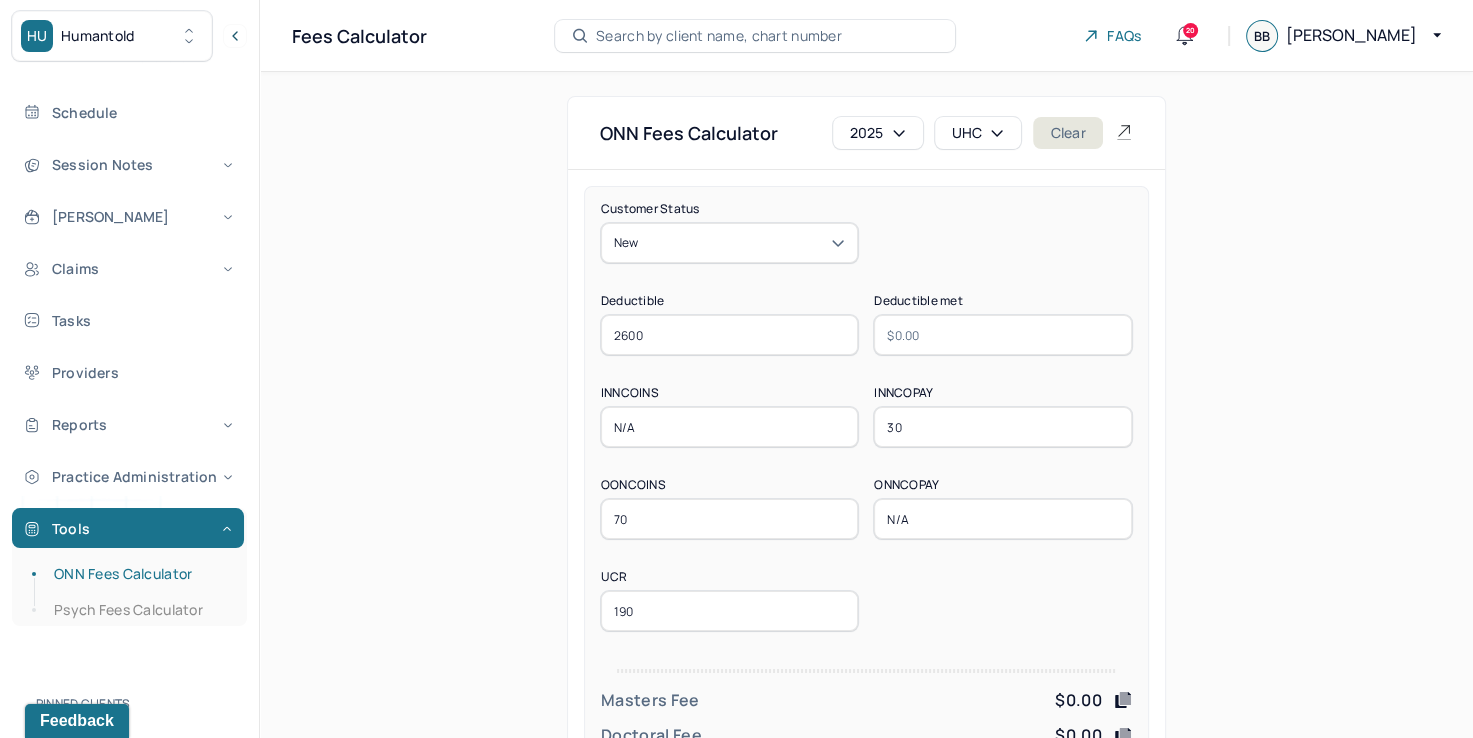 type on "190" 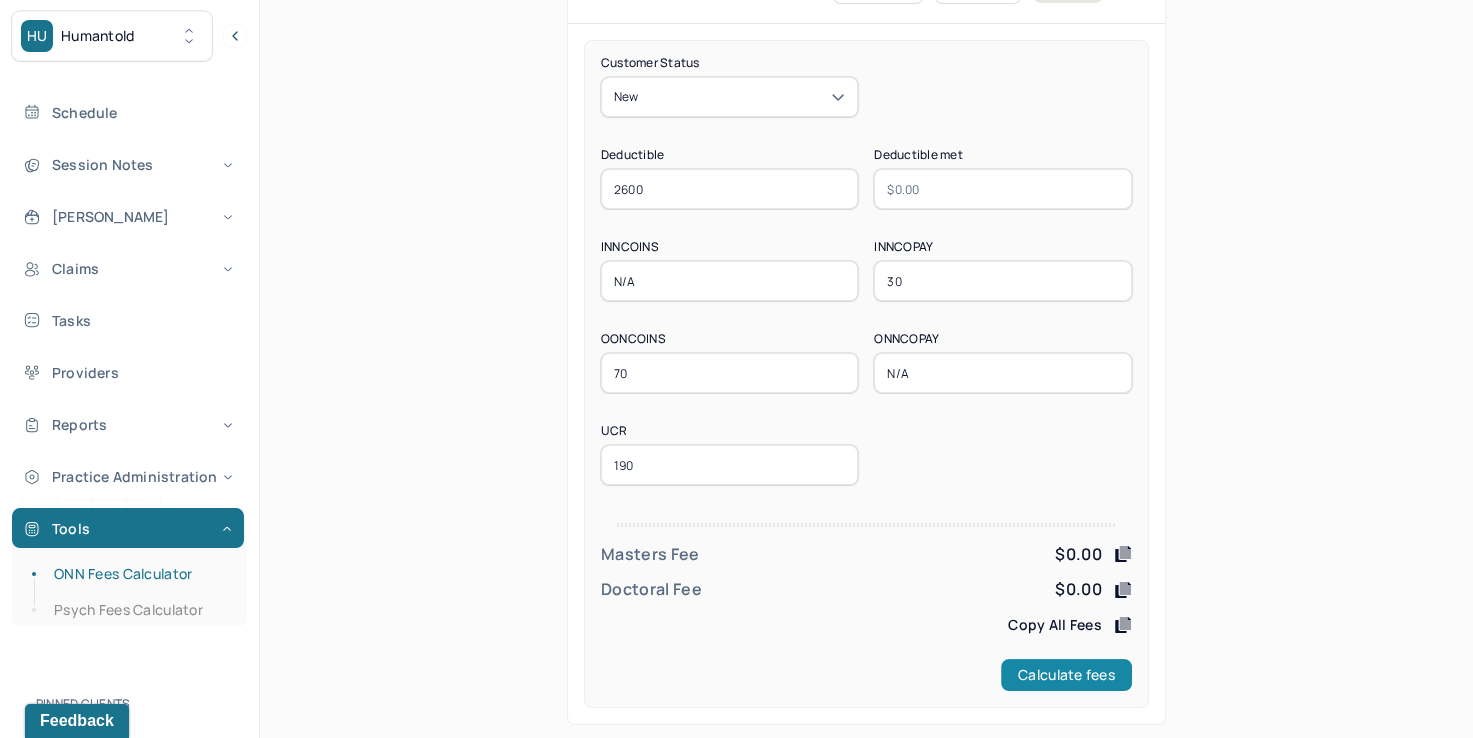 scroll, scrollTop: 156, scrollLeft: 0, axis: vertical 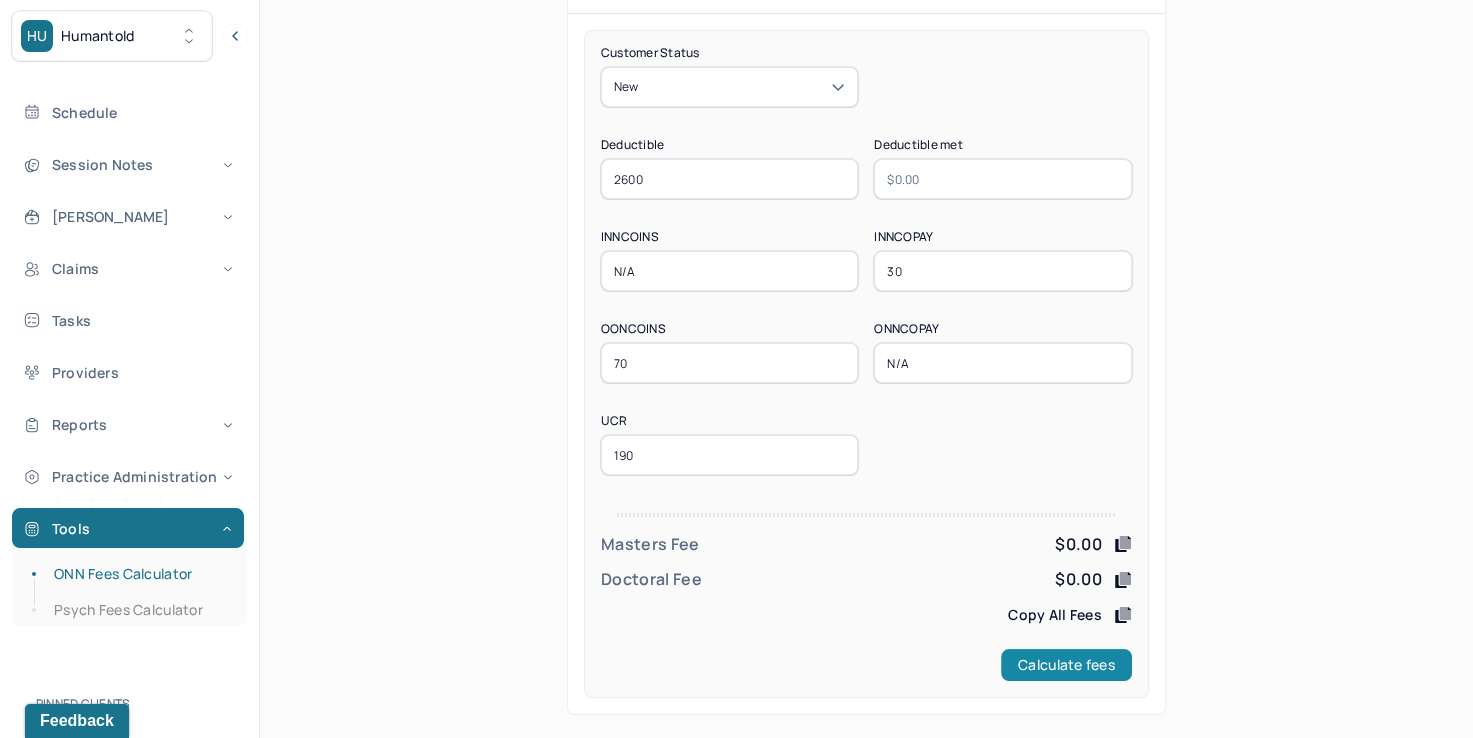 click on "Calculate fees" at bounding box center (1066, 665) 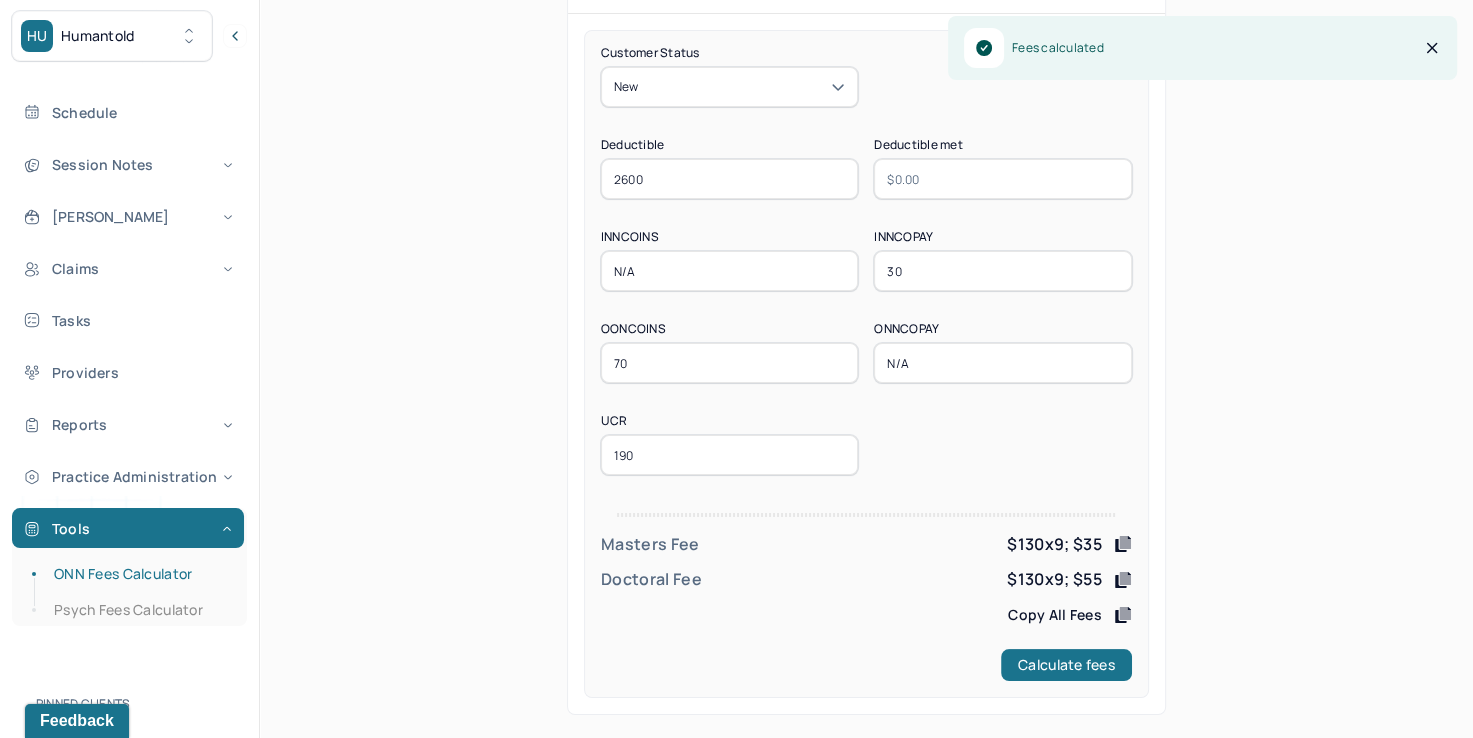 click 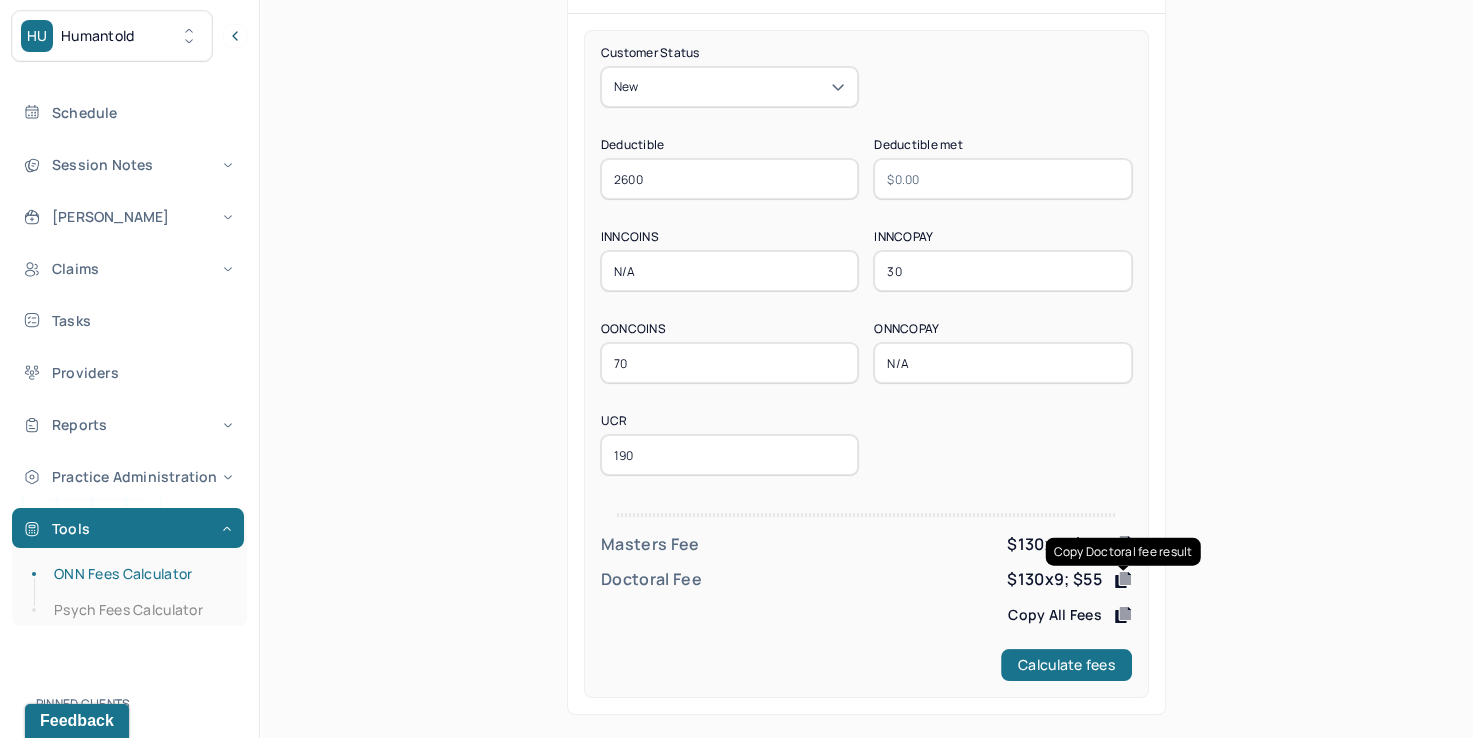 click 